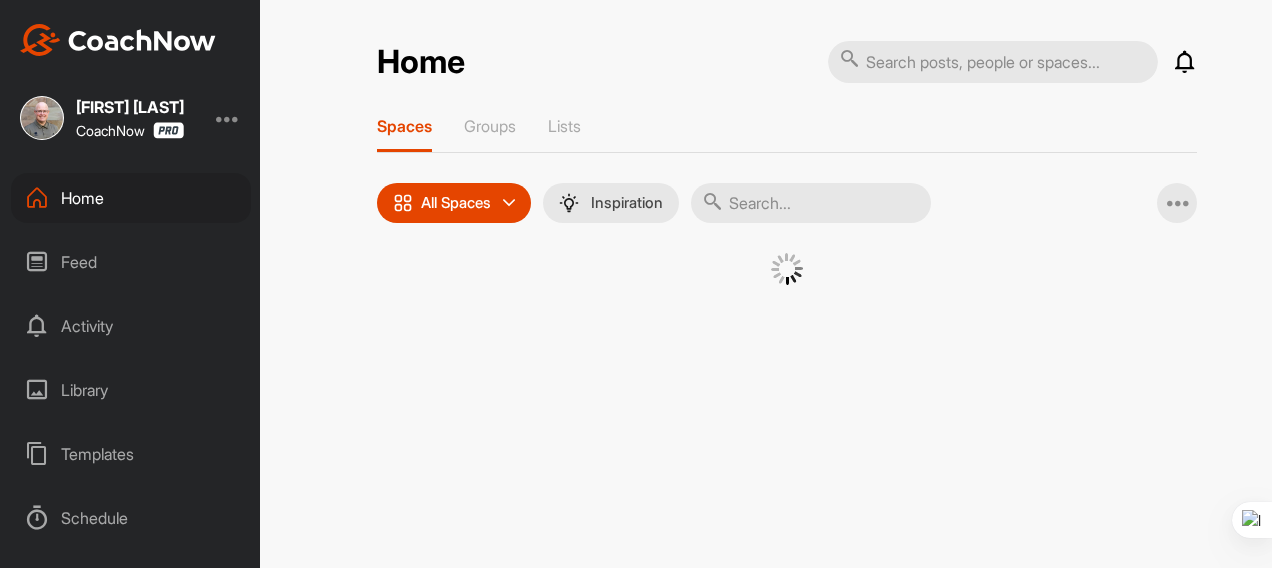 scroll, scrollTop: 0, scrollLeft: 0, axis: both 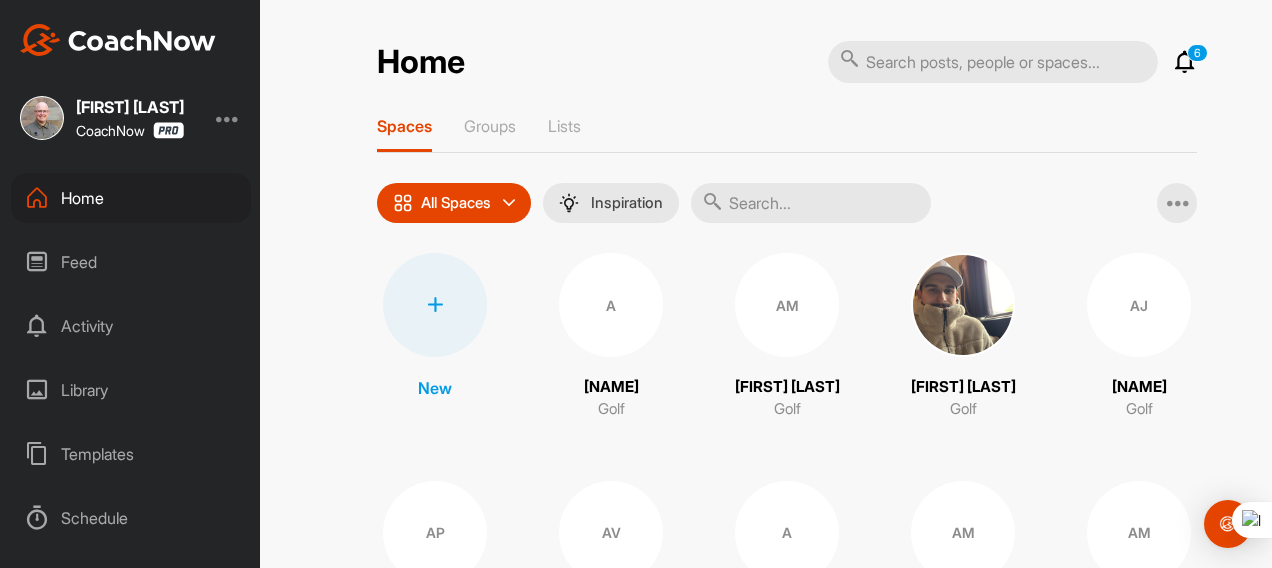 click at bounding box center (811, 203) 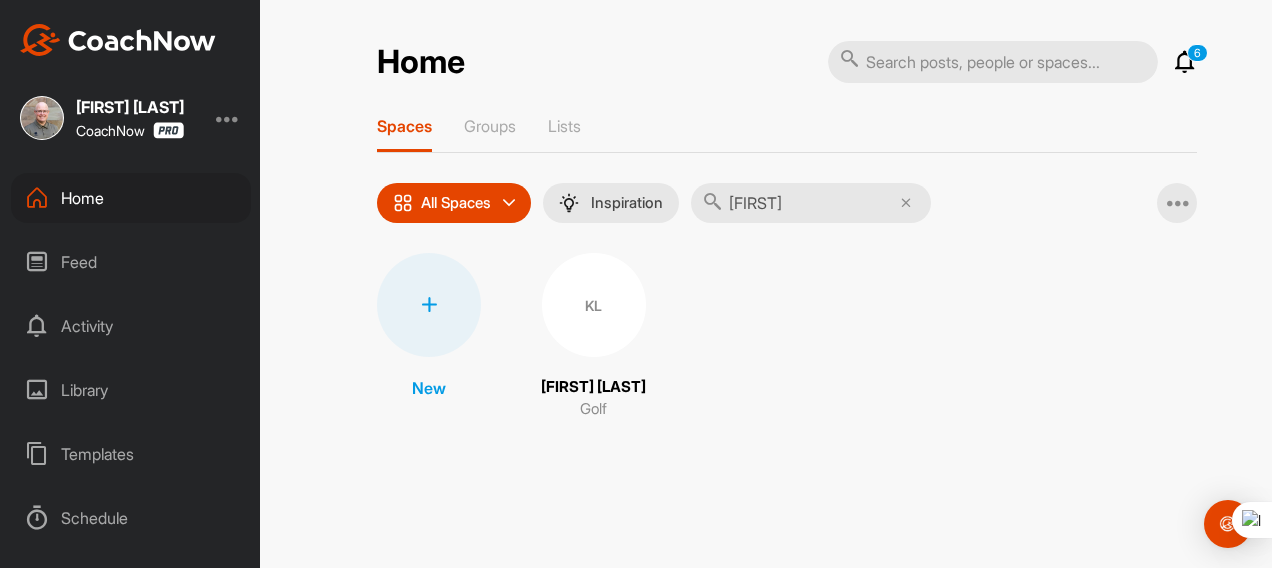 type on "[FIRST]" 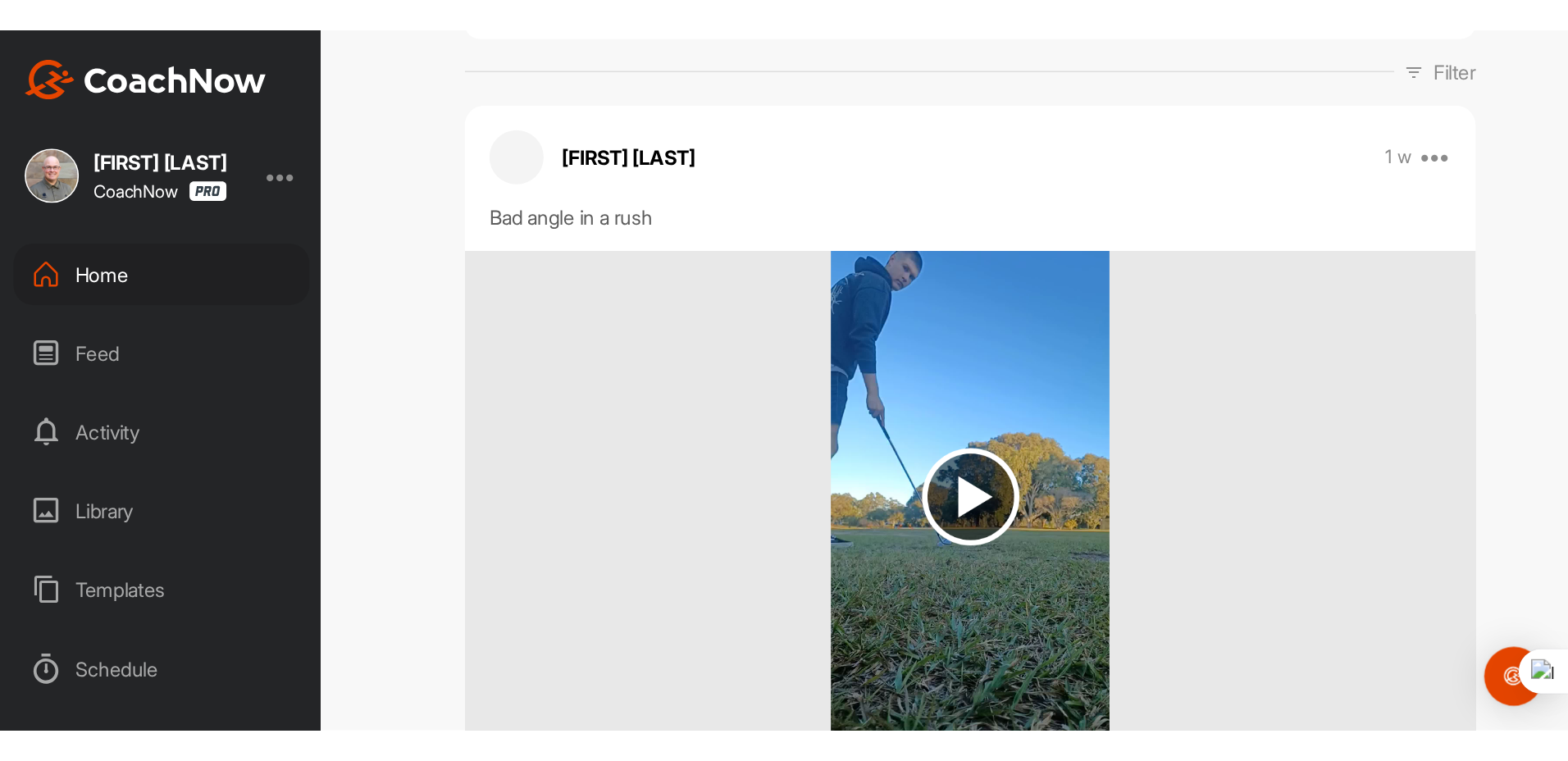 scroll, scrollTop: 0, scrollLeft: 0, axis: both 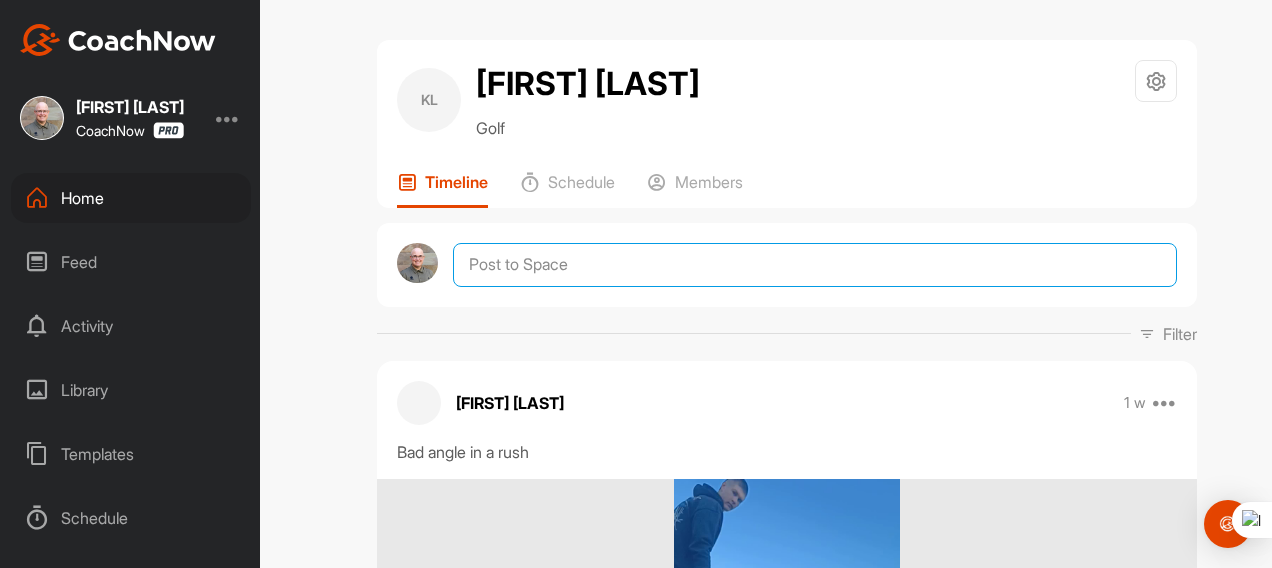 click at bounding box center (815, 265) 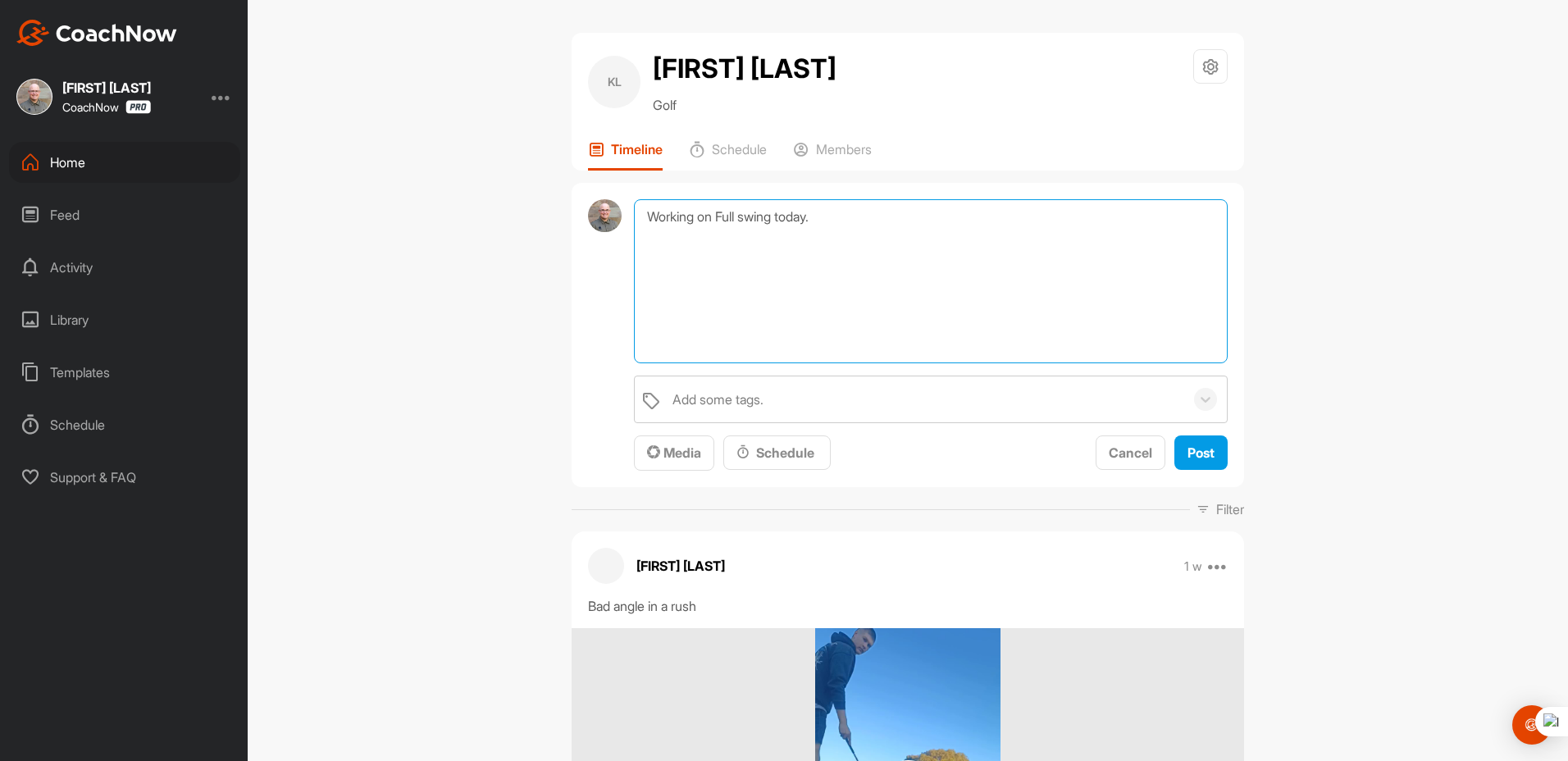 click on "Working on Full swing today." at bounding box center (931, 281) 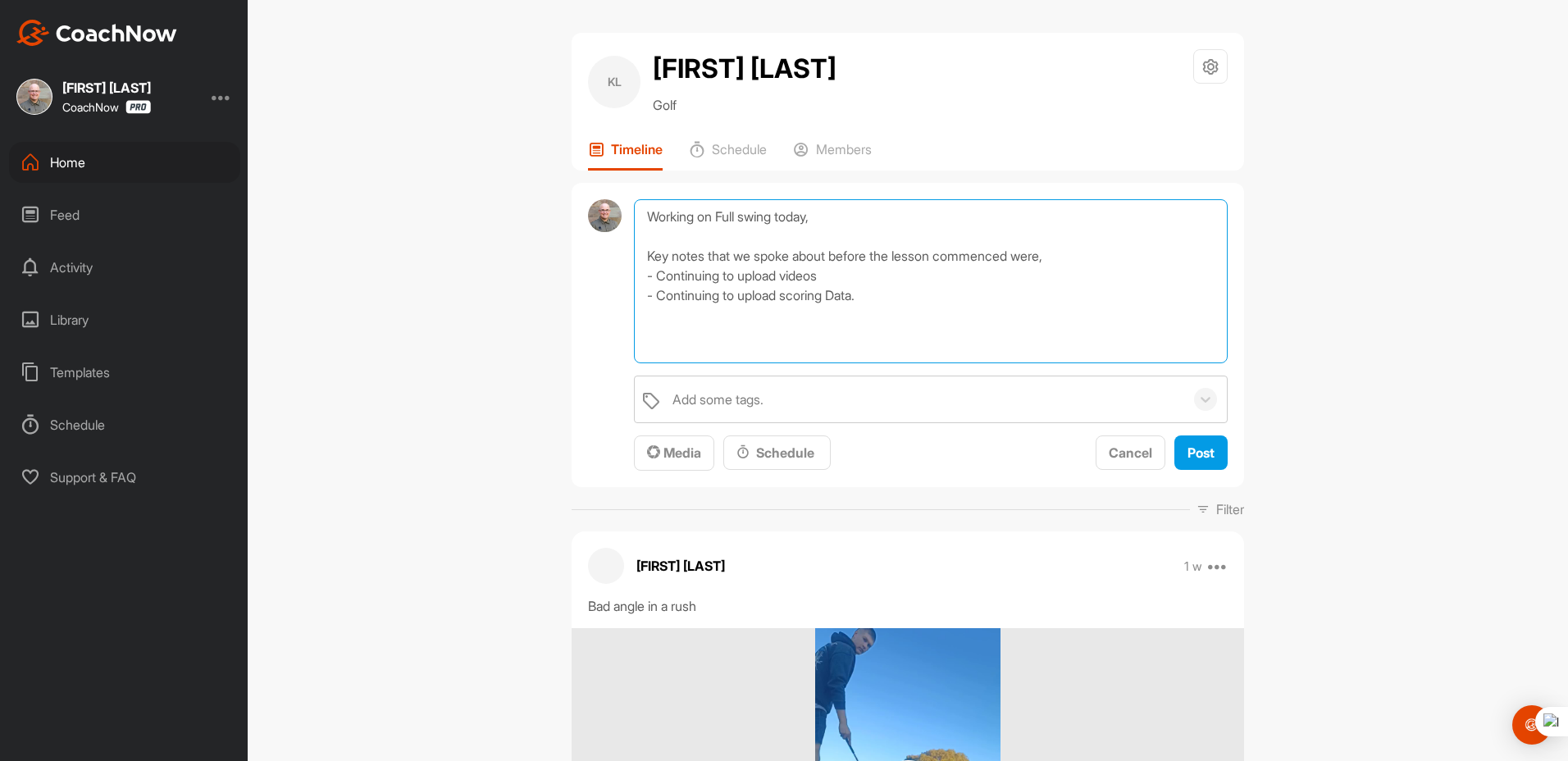 click on "Working on Full swing today,
Key notes that we spoke about before the lesson commenced were,
- Continuing to upload videos
- Continuing to upload scoring Data." at bounding box center (931, 281) 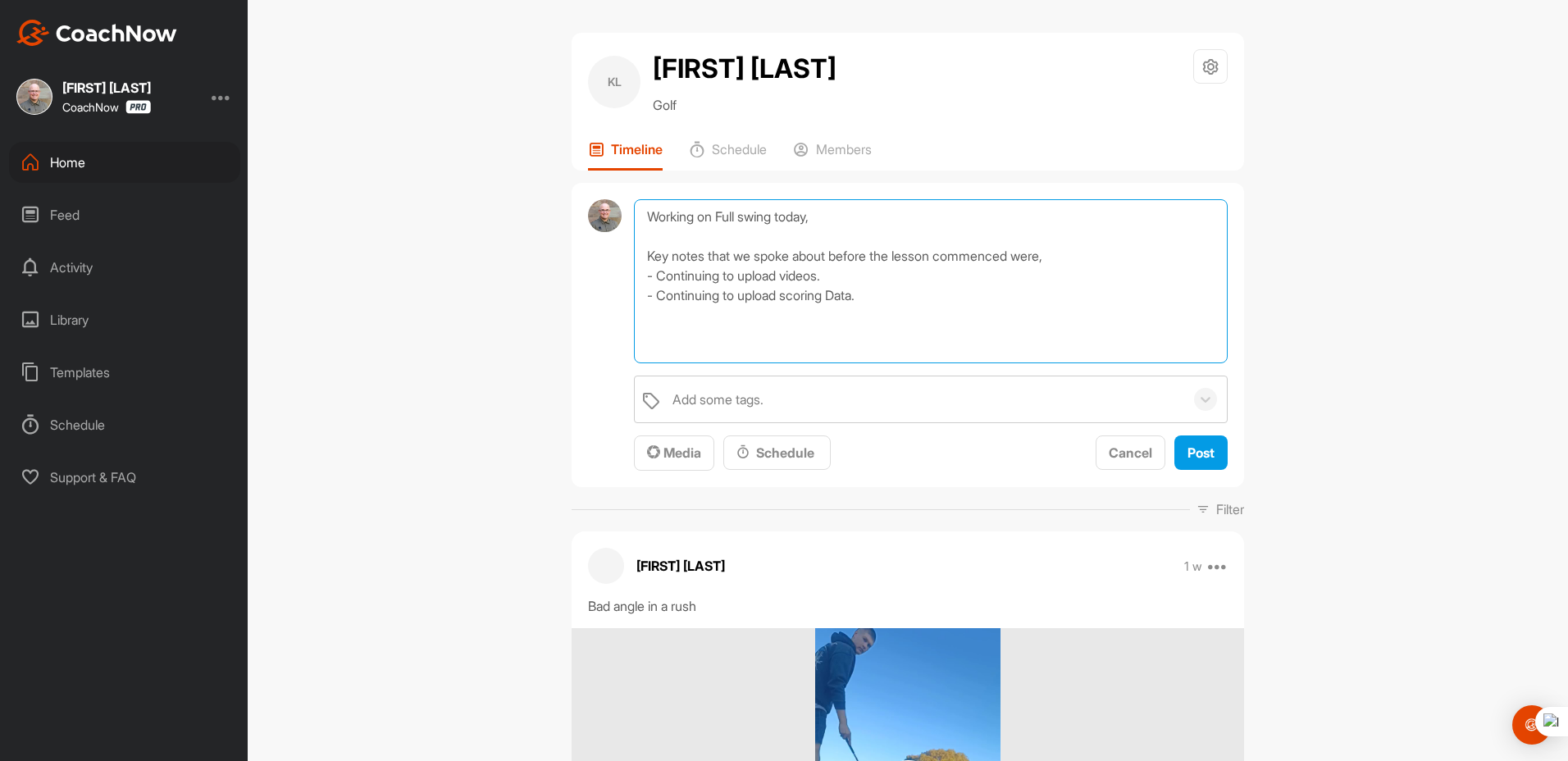 click on "Working on Full swing today,
Key notes that we spoke about before the lesson commenced were,
- Continuing to upload videos.
- Continuing to upload scoring Data." at bounding box center (931, 281) 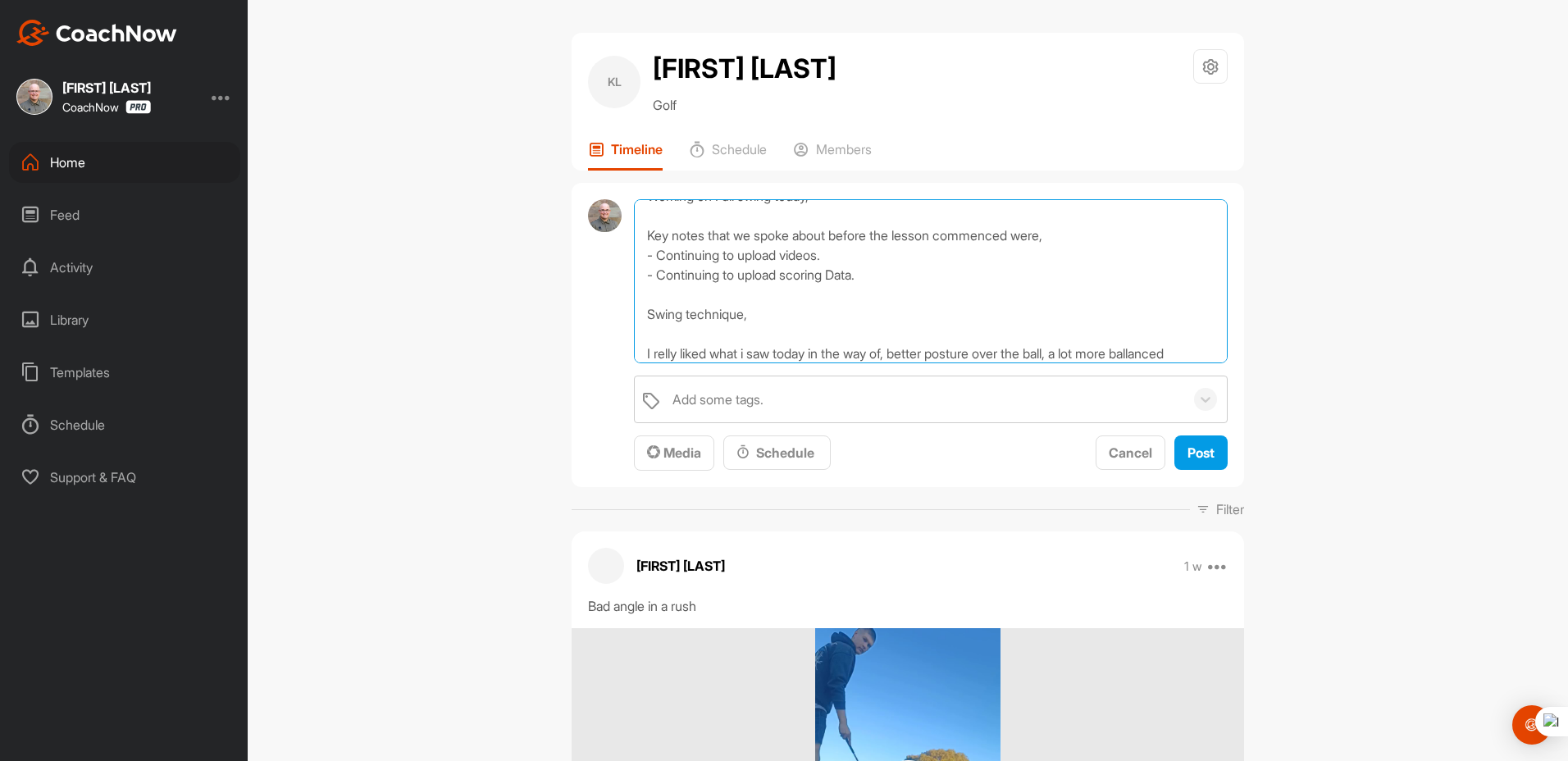 scroll, scrollTop: 40, scrollLeft: 0, axis: vertical 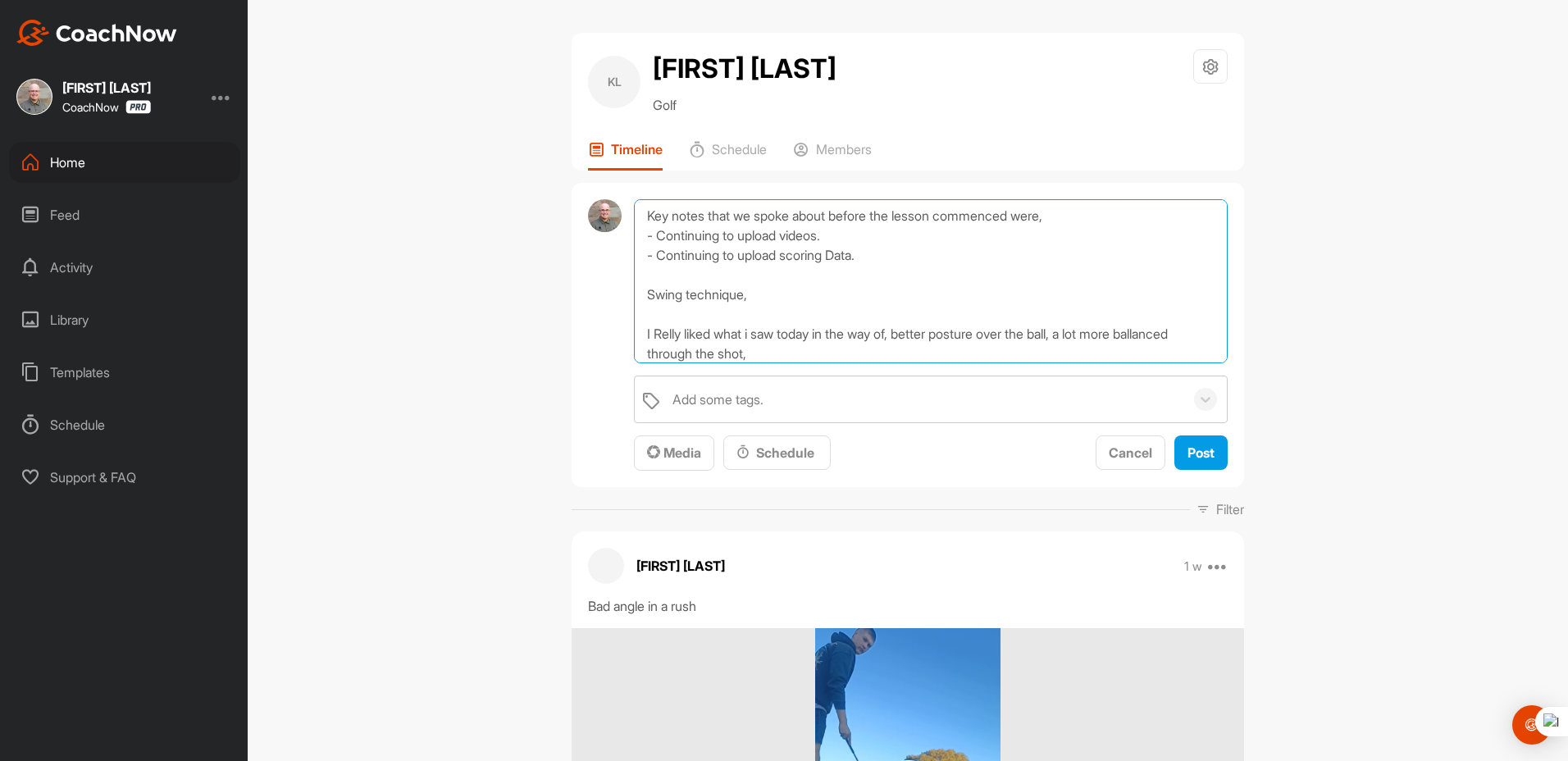 drag, startPoint x: 654, startPoint y: 326, endPoint x: 664, endPoint y: 344, distance: 20.59126 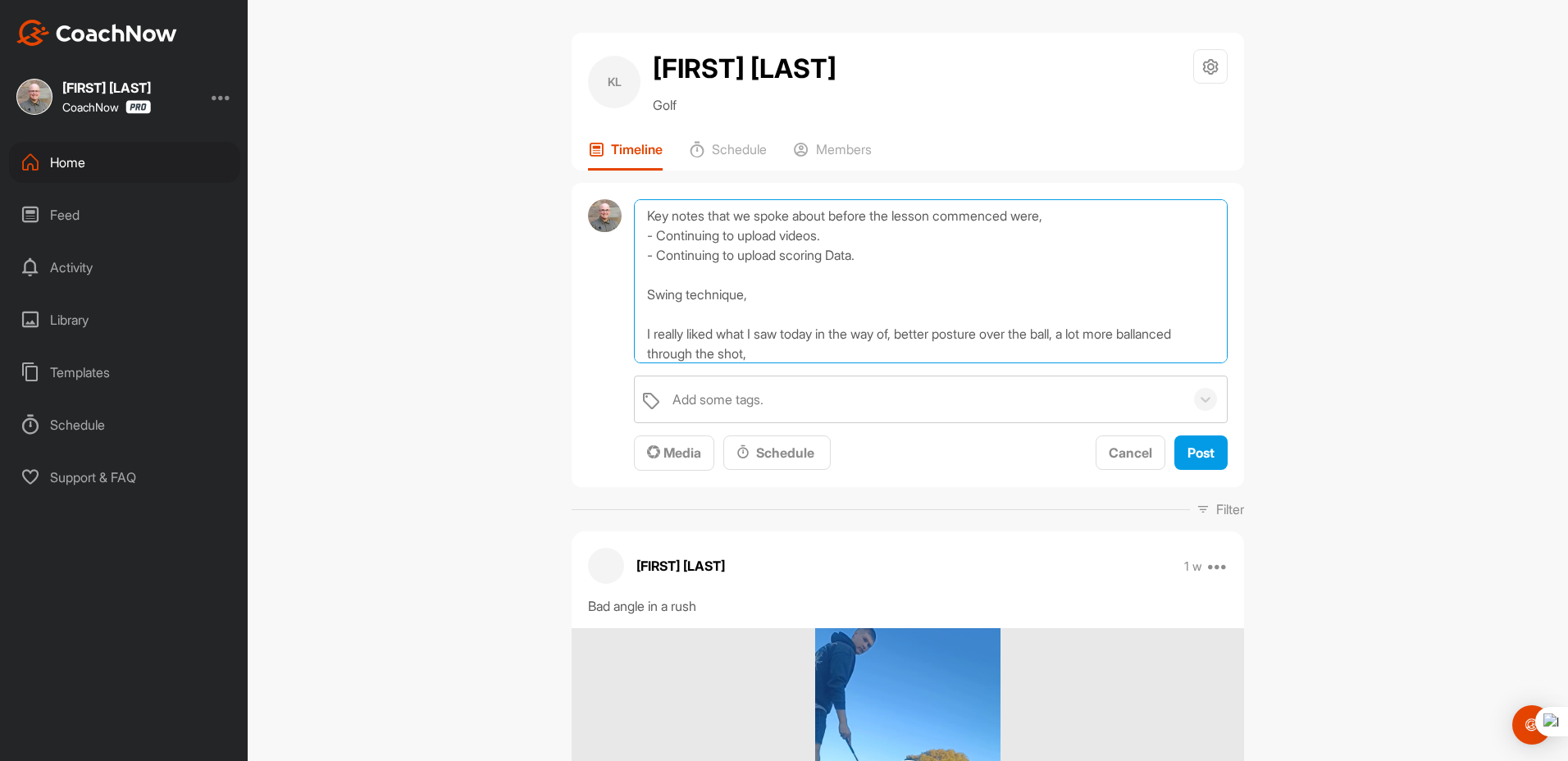 click on "Working on Full swing today,
Key notes that we spoke about before the lesson commenced were,
- Continuing to upload videos.
- Continuing to upload scoring Data.
Swing technique,
I really liked what I saw today in the way of, better posture over the ball, a lot more ballanced through the shot," at bounding box center (931, 281) 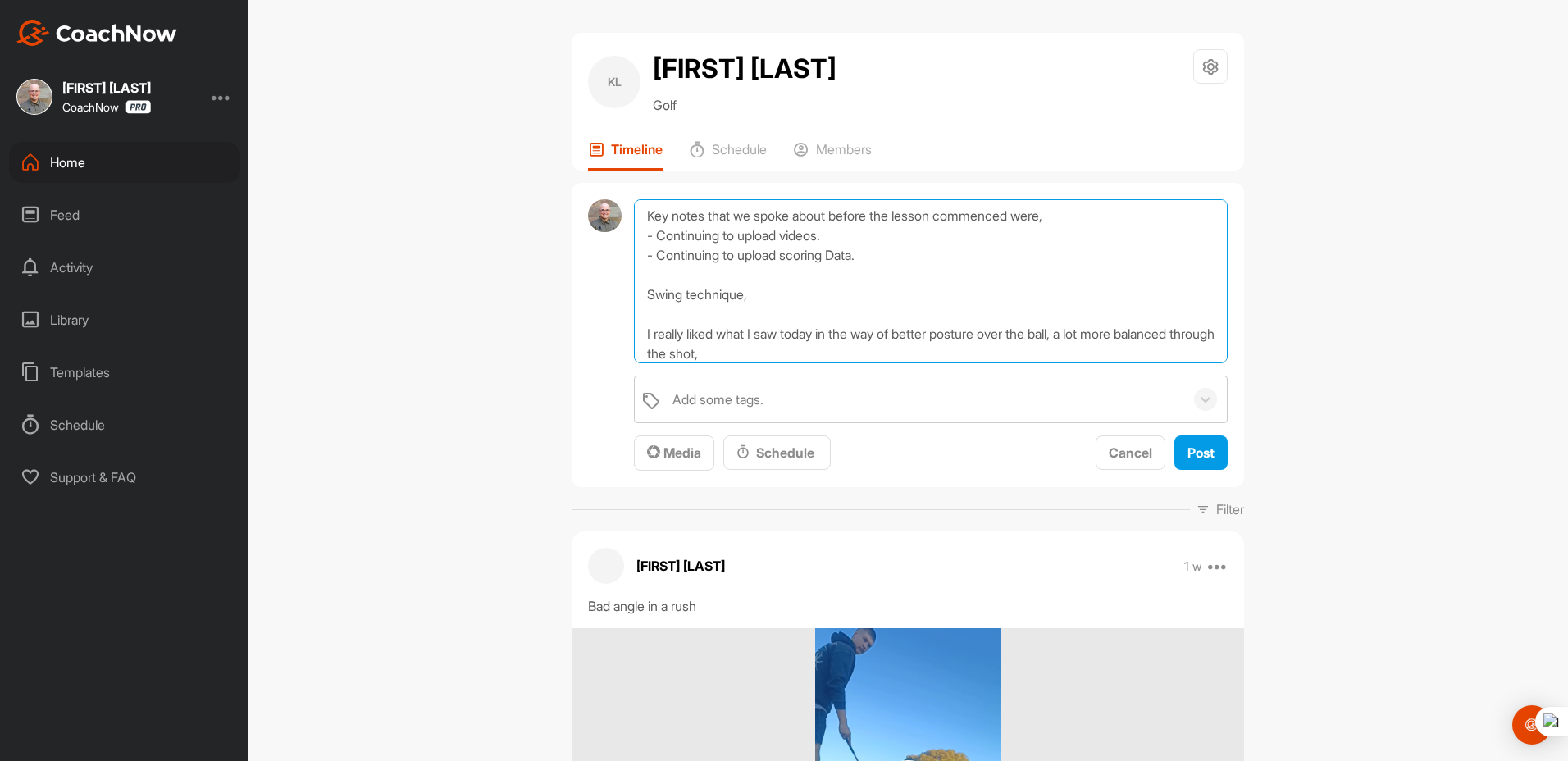 click on "Working on Full swing today,
Key notes that we spoke about before the lesson commenced were,
- Continuing to upload videos.
- Continuing to upload scoring Data.
Swing technique,
I really liked what I saw today in the way of better posture over the ball, a lot more balanced through the shot," at bounding box center [931, 281] 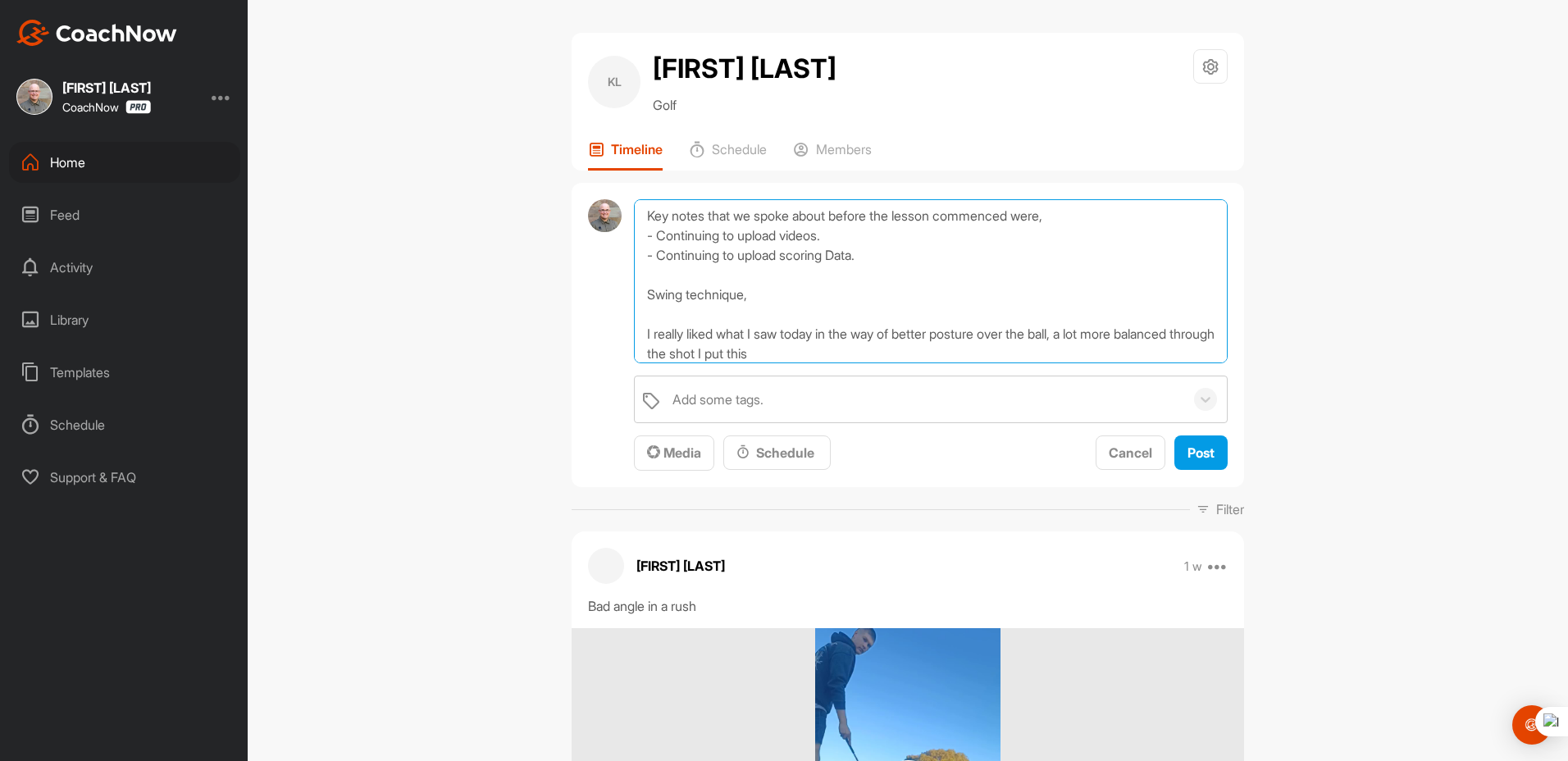 click on "Working on Full swing today,
Key notes that we spoke about before the lesson commenced were,
- Continuing to upload videos.
- Continuing to upload scoring Data.
Swing technique,
I really liked what I saw today in the way of better posture over the ball, a lot more balanced through the shot I put this" at bounding box center [931, 281] 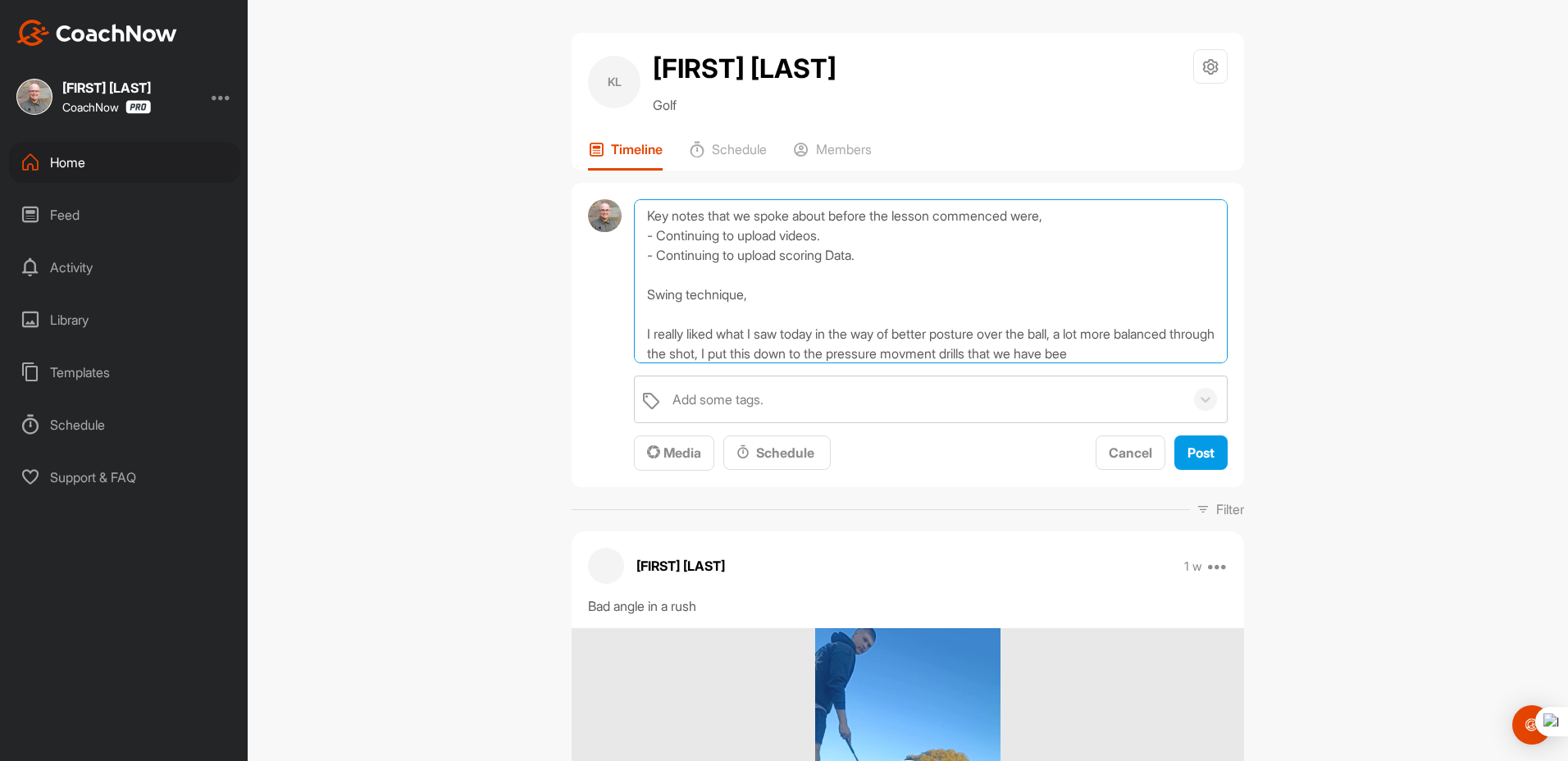 scroll, scrollTop: 60, scrollLeft: 0, axis: vertical 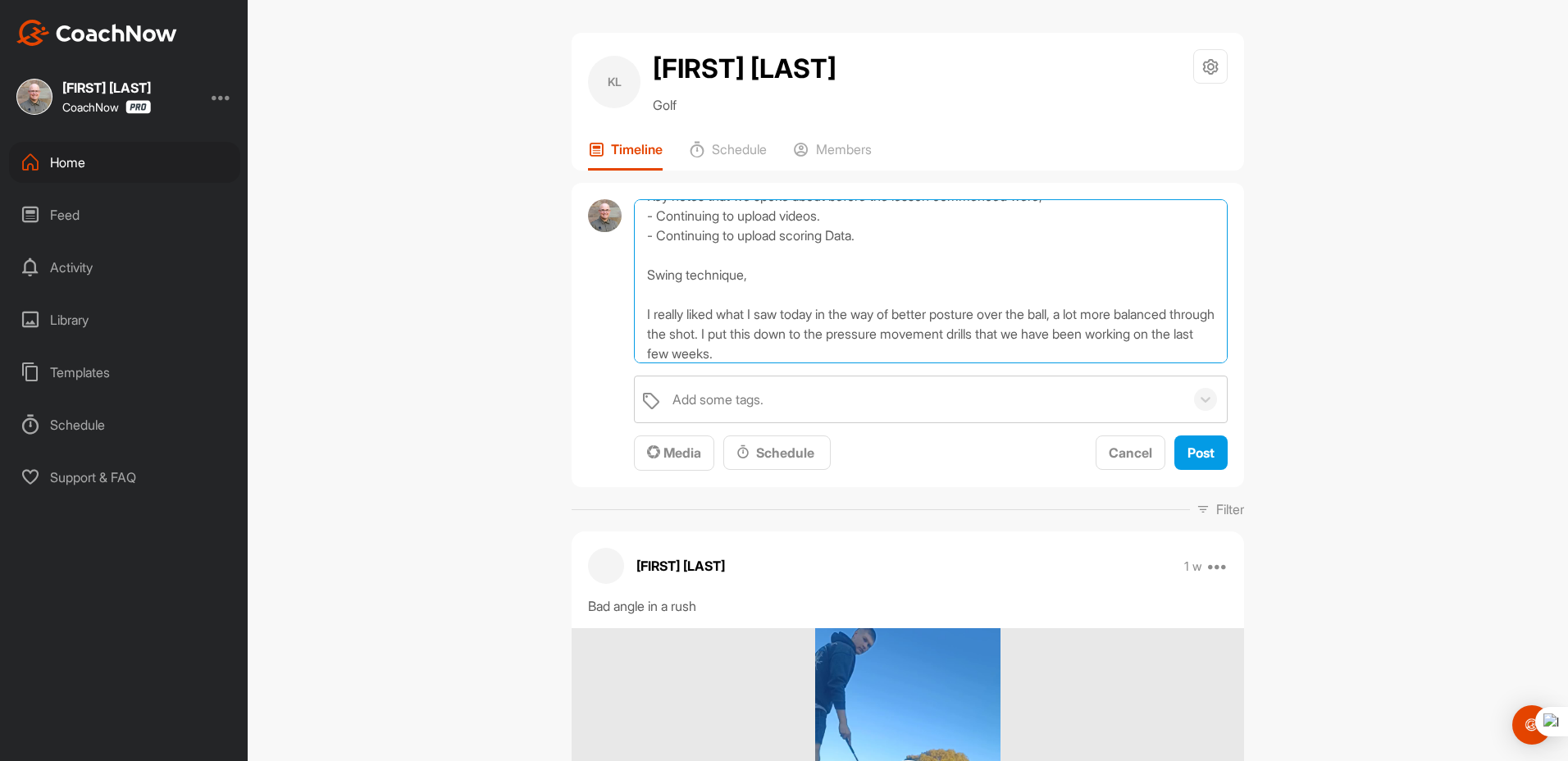 click on "Working on Full swing today,
Key notes that we spoke about before the lesson commenced were,
- Continuing to upload videos.
- Continuing to upload scoring Data.
Swing technique,
I really liked what I saw today in the way of better posture over the ball, a lot more balanced through the shot. I put this down to the pressure movement drills that we have been working on the last few weeks." at bounding box center [931, 281] 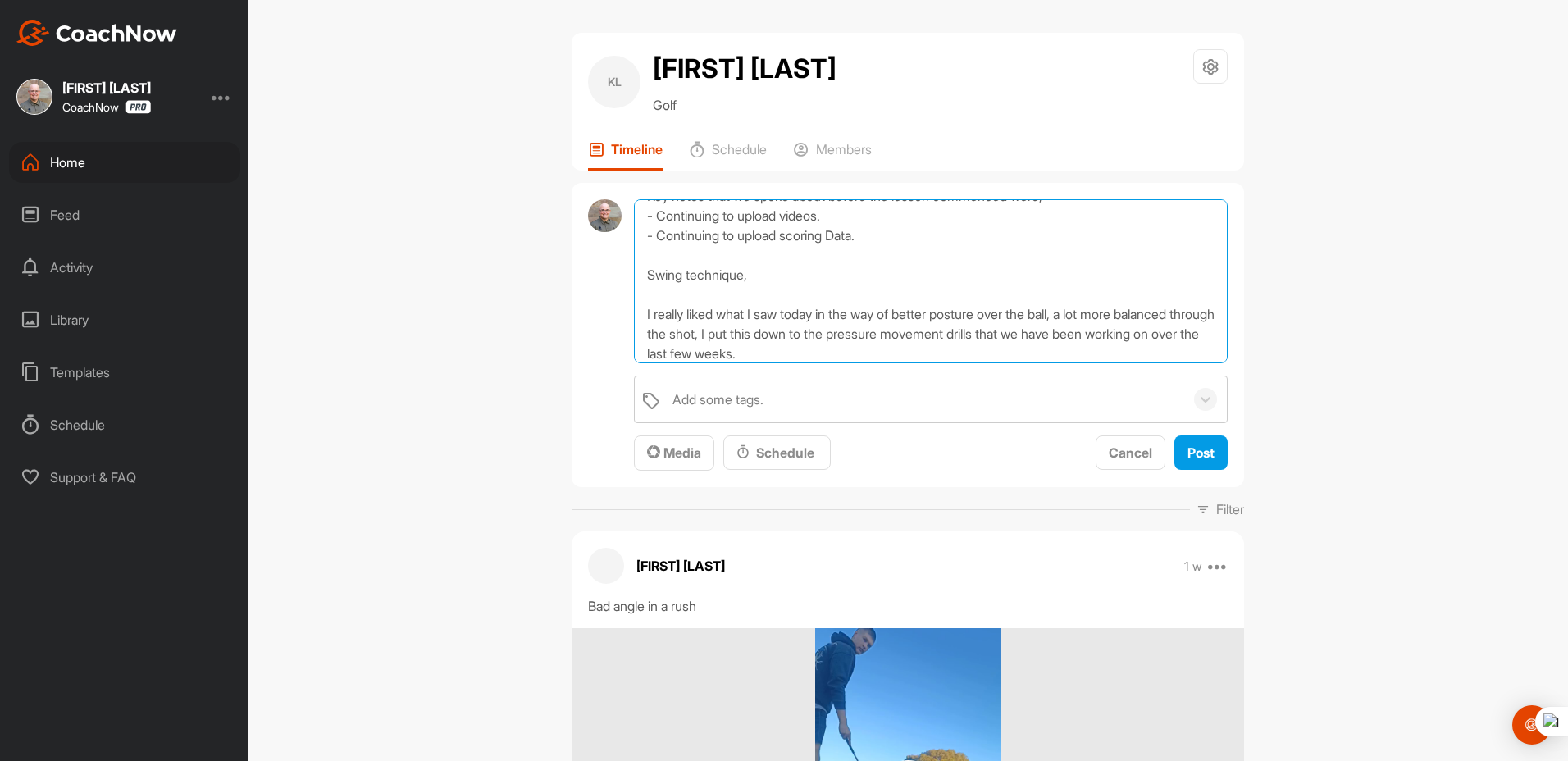 click on "Working on Full swing today,
Key notes that we spoke about before the lesson commenced were,
- Continuing to upload videos.
- Continuing to upload scoring Data.
Swing technique,
I really liked what I saw today in the way of better posture over the ball, a lot more balanced through the shot, I put this down to the pressure movement drills that we have been working on over the last few weeks." at bounding box center (931, 281) 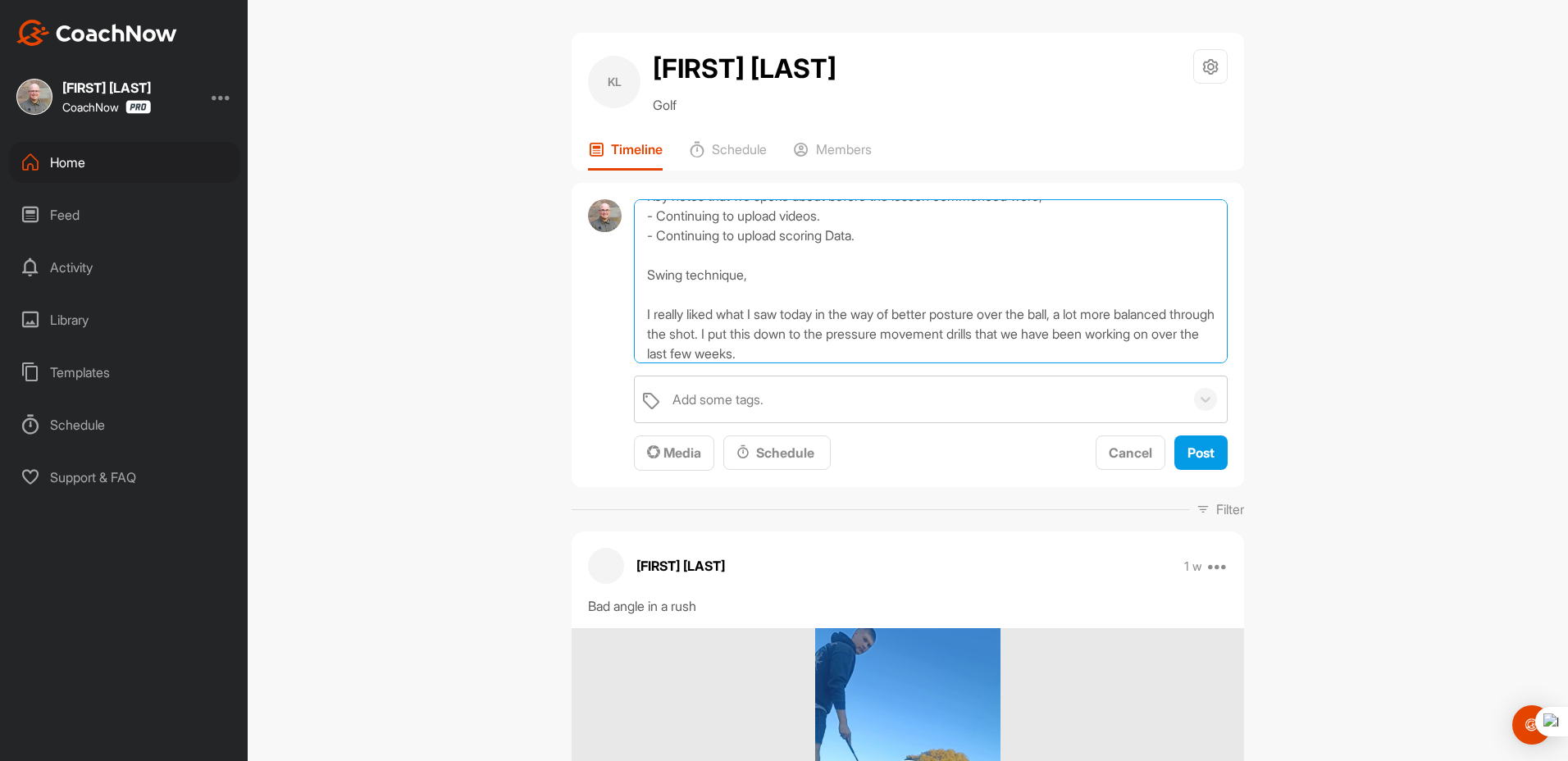 click on "Working on Full swing today,
Key notes that we spoke about before the lesson commenced were,
- Continuing to upload videos.
- Continuing to upload scoring Data.
Swing technique,
I really liked what I saw today in the way of better posture over the ball, a lot more balanced through the shot. I put this down to the pressure movement drills that we have been working on over the last few weeks." at bounding box center (931, 281) 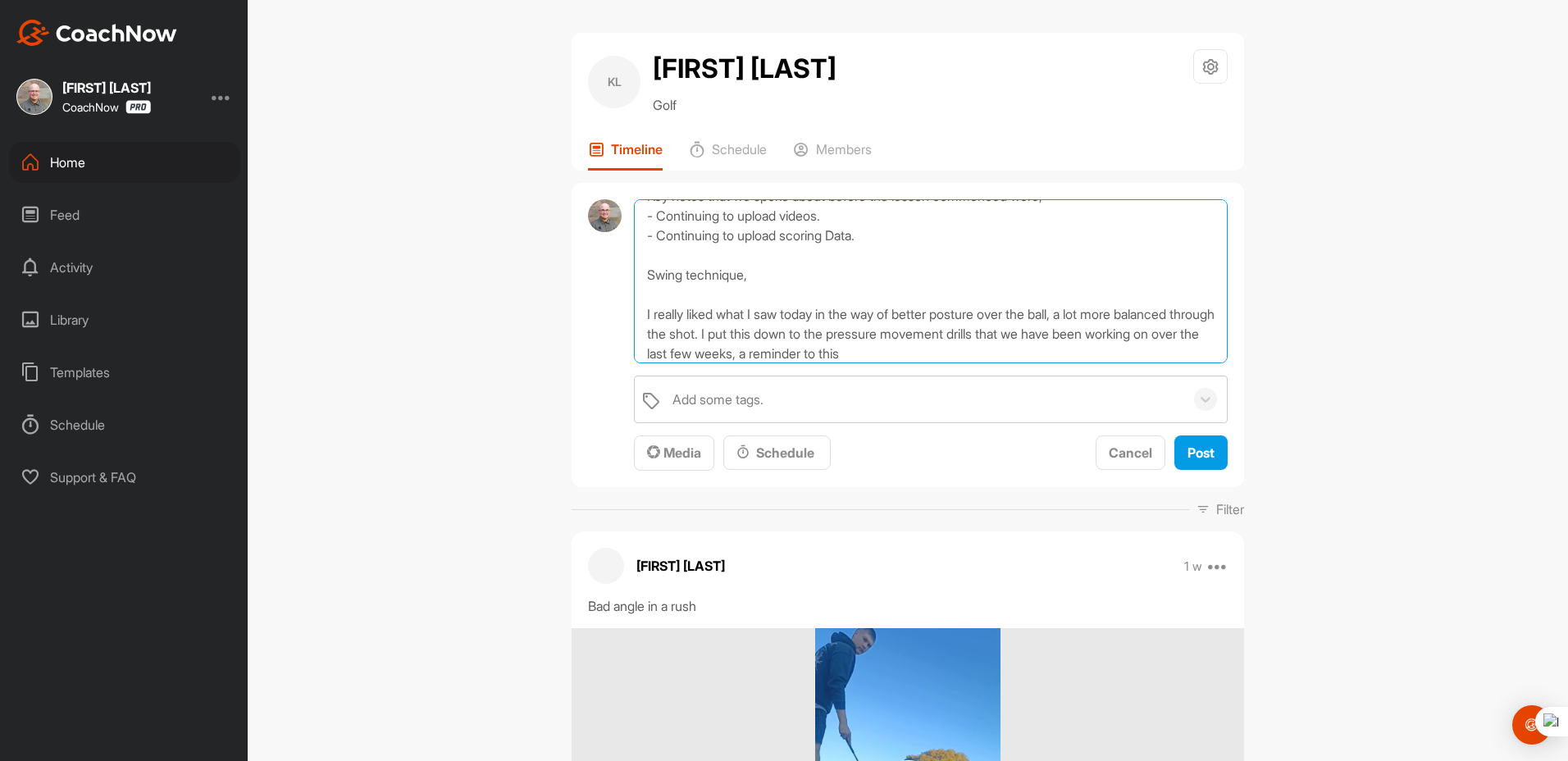 click on "Working on Full swing today,
Key notes that we spoke about before the lesson commenced were,
- Continuing to upload videos.
- Continuing to upload scoring Data.
Swing technique,
I really liked what I saw today in the way of better posture over the ball, a lot more balanced through the shot. I put this down to the pressure movement drills that we have been working on over the last few weeks, a reminder to this" at bounding box center [931, 281] 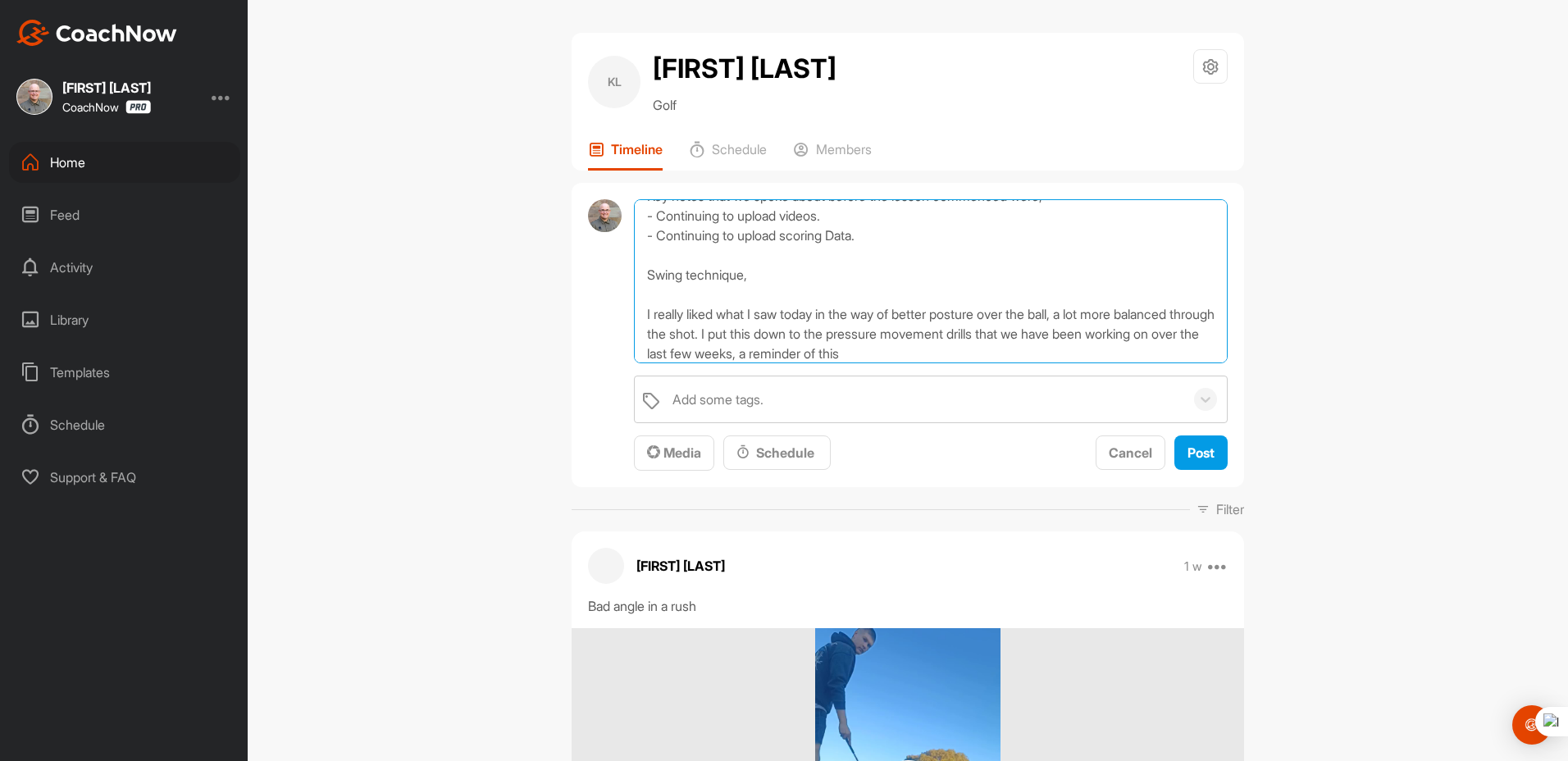 click on "Working on Full swing today,
Key notes that we spoke about before the lesson commenced were,
- Continuing to upload videos.
- Continuing to upload scoring Data.
Swing technique,
I really liked what I saw today in the way of better posture over the ball, a lot more balanced through the shot. I put this down to the pressure movement drills that we have been working on over the last few weeks, a reminder of this" at bounding box center (931, 281) 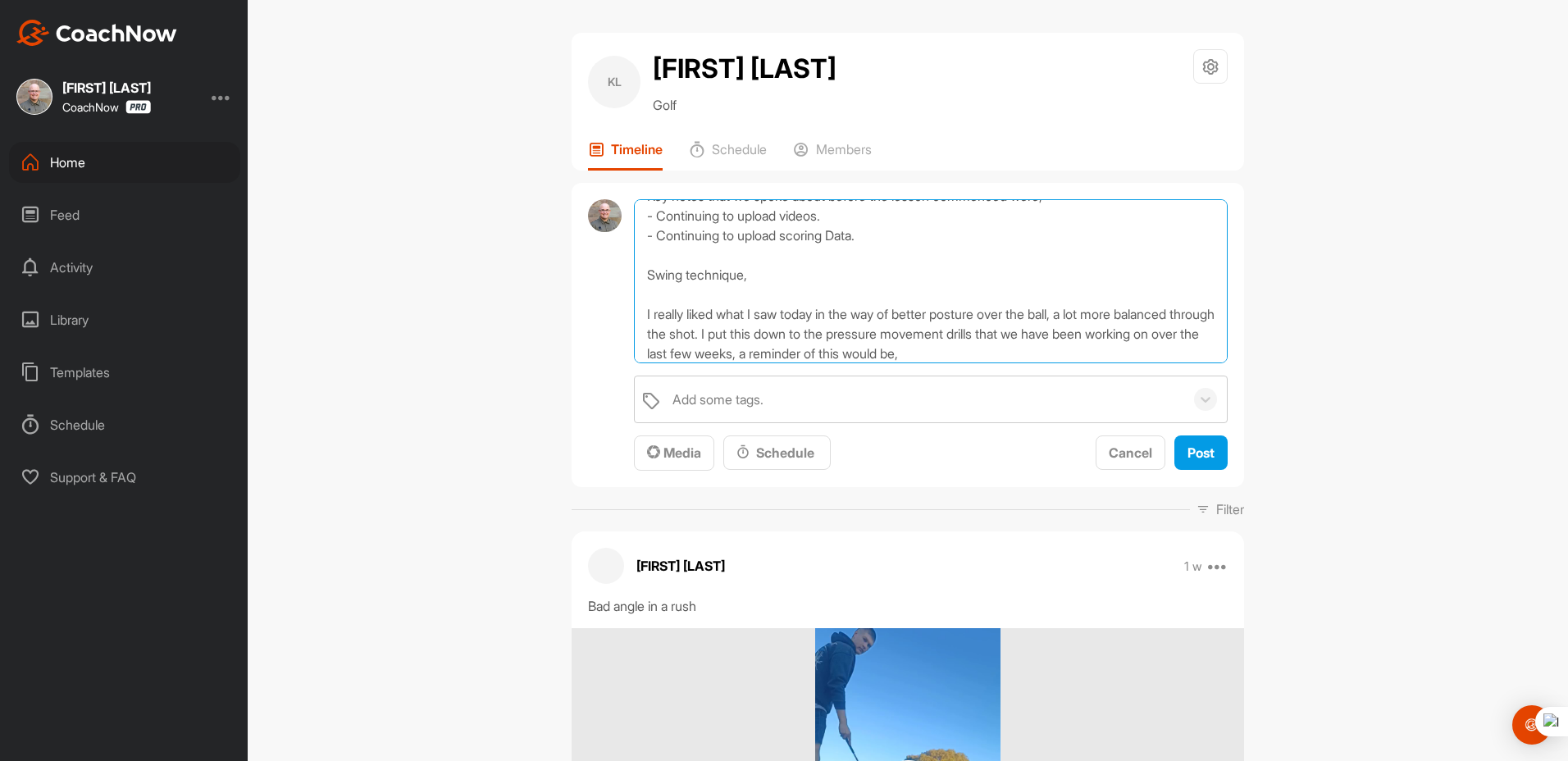 drag, startPoint x: 1088, startPoint y: 358, endPoint x: 609, endPoint y: 154, distance: 520.6313 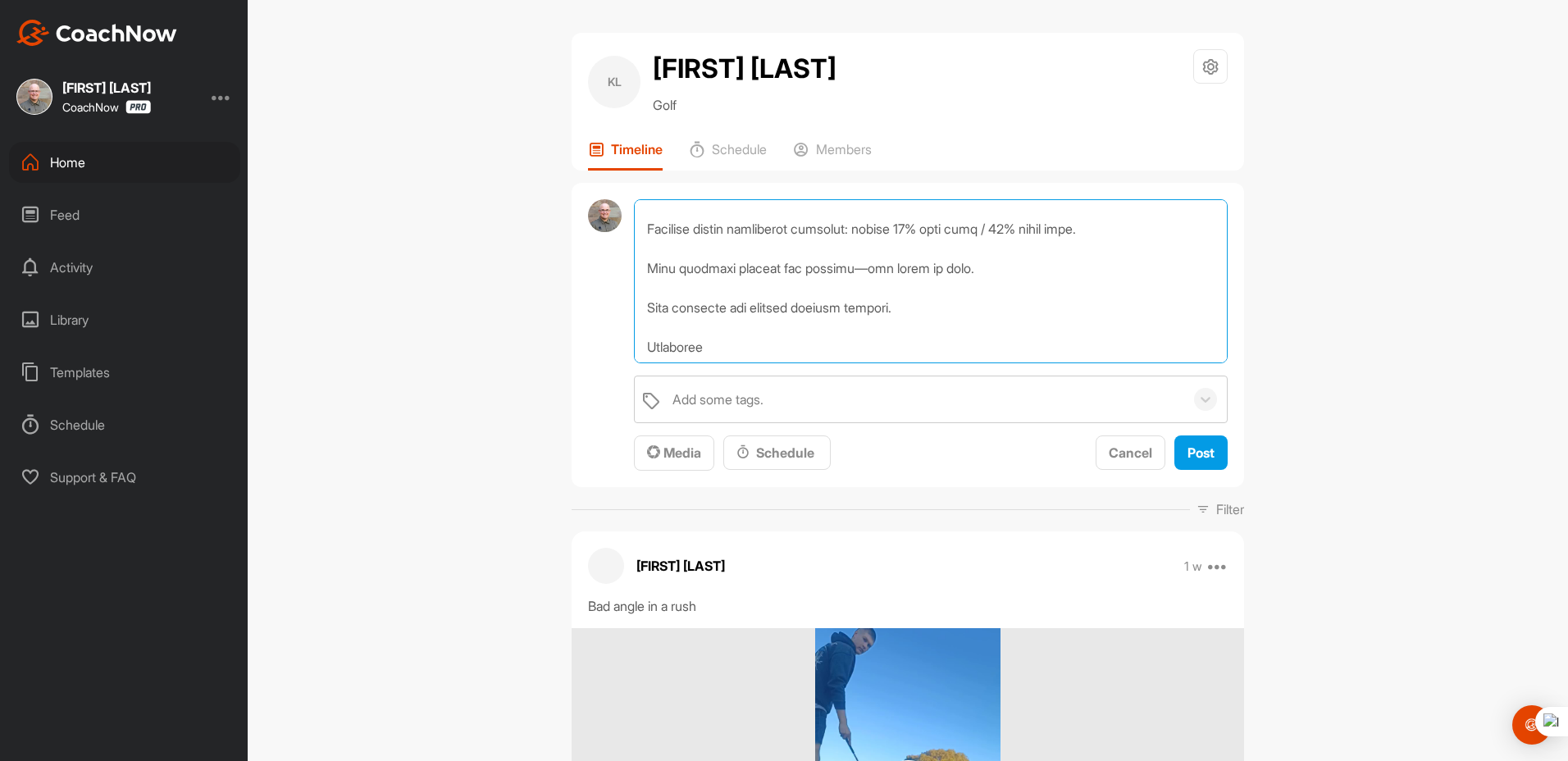 scroll, scrollTop: 0, scrollLeft: 0, axis: both 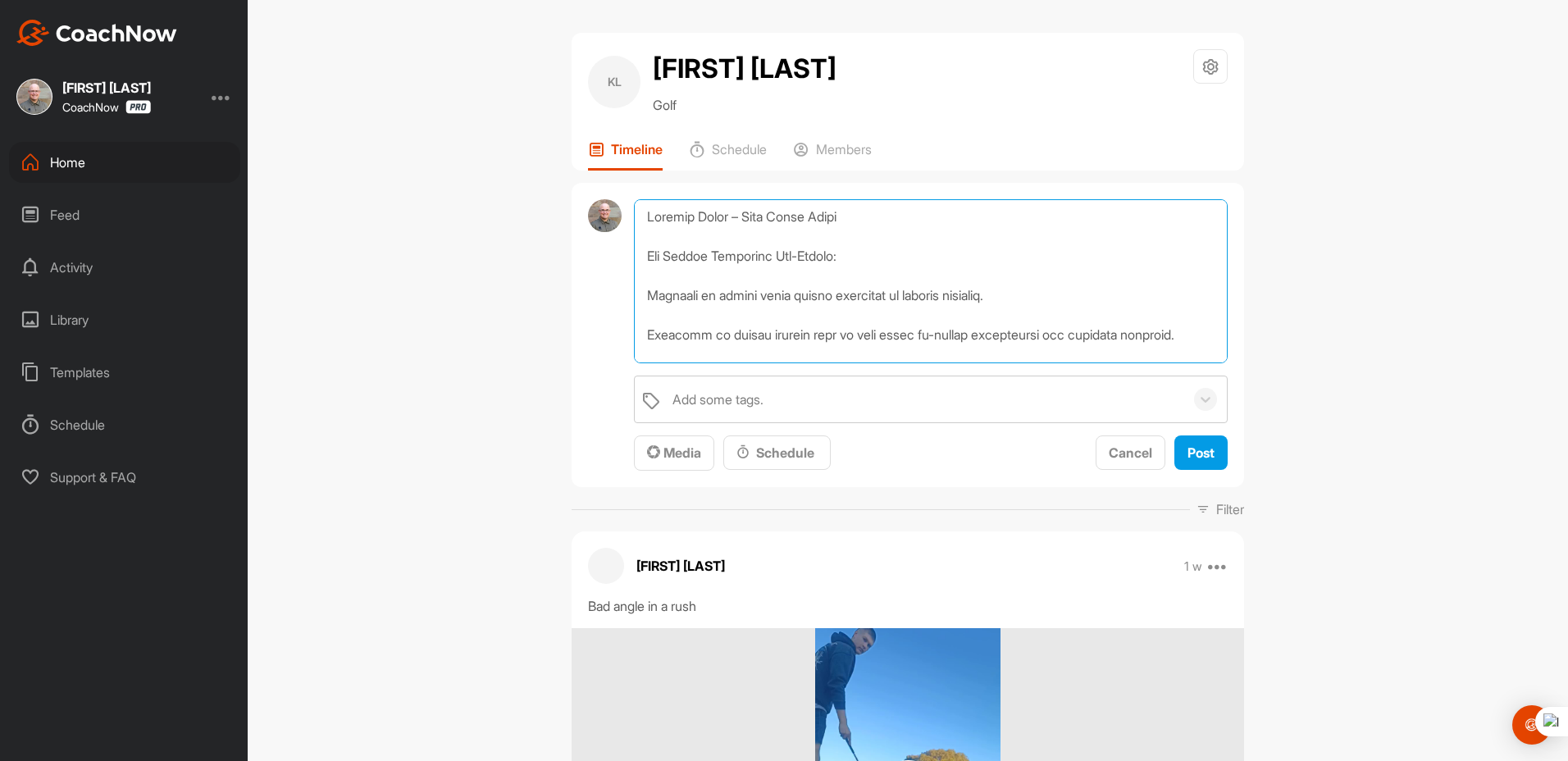 click at bounding box center [931, 281] 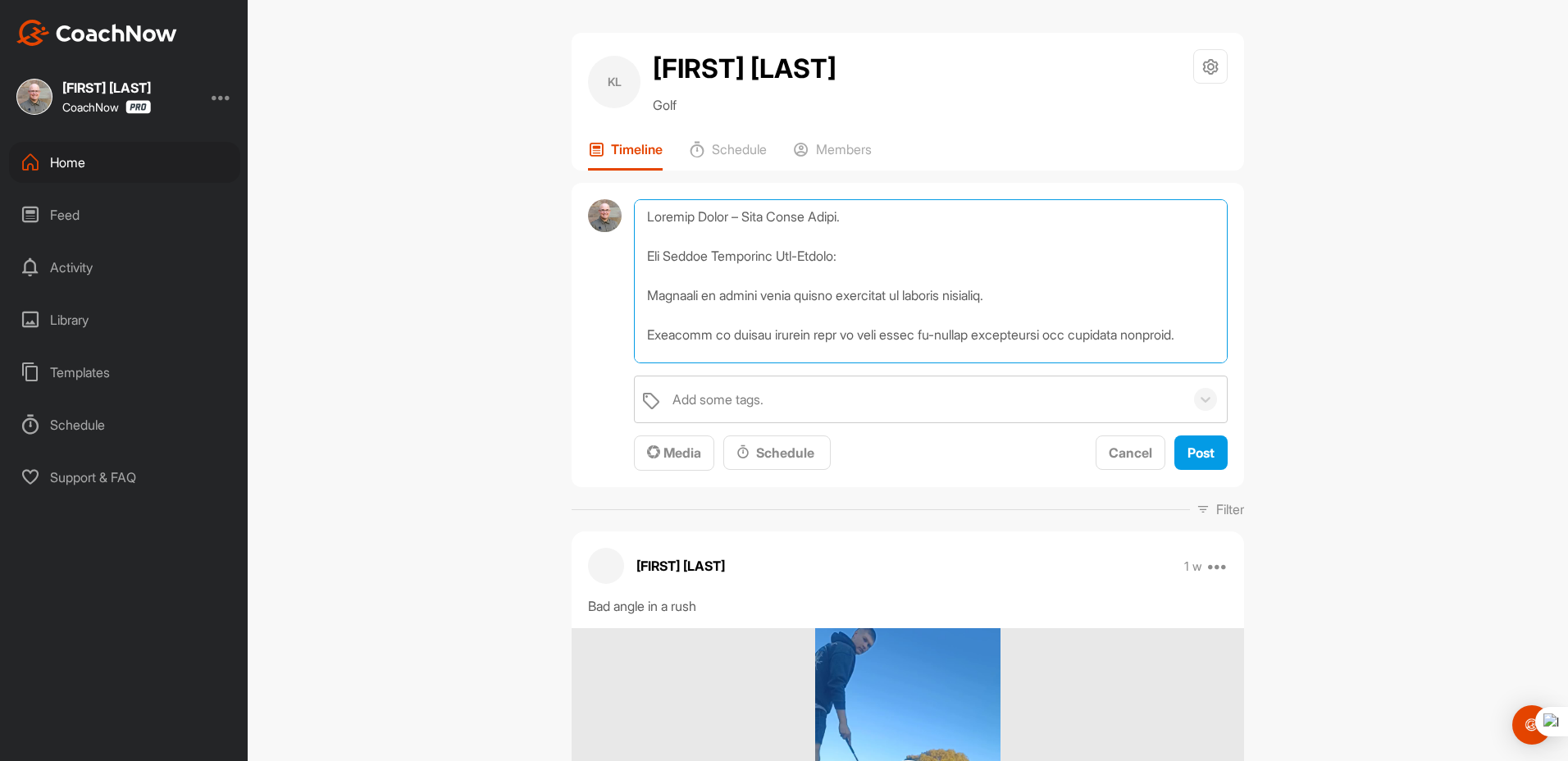 scroll, scrollTop: 82, scrollLeft: 0, axis: vertical 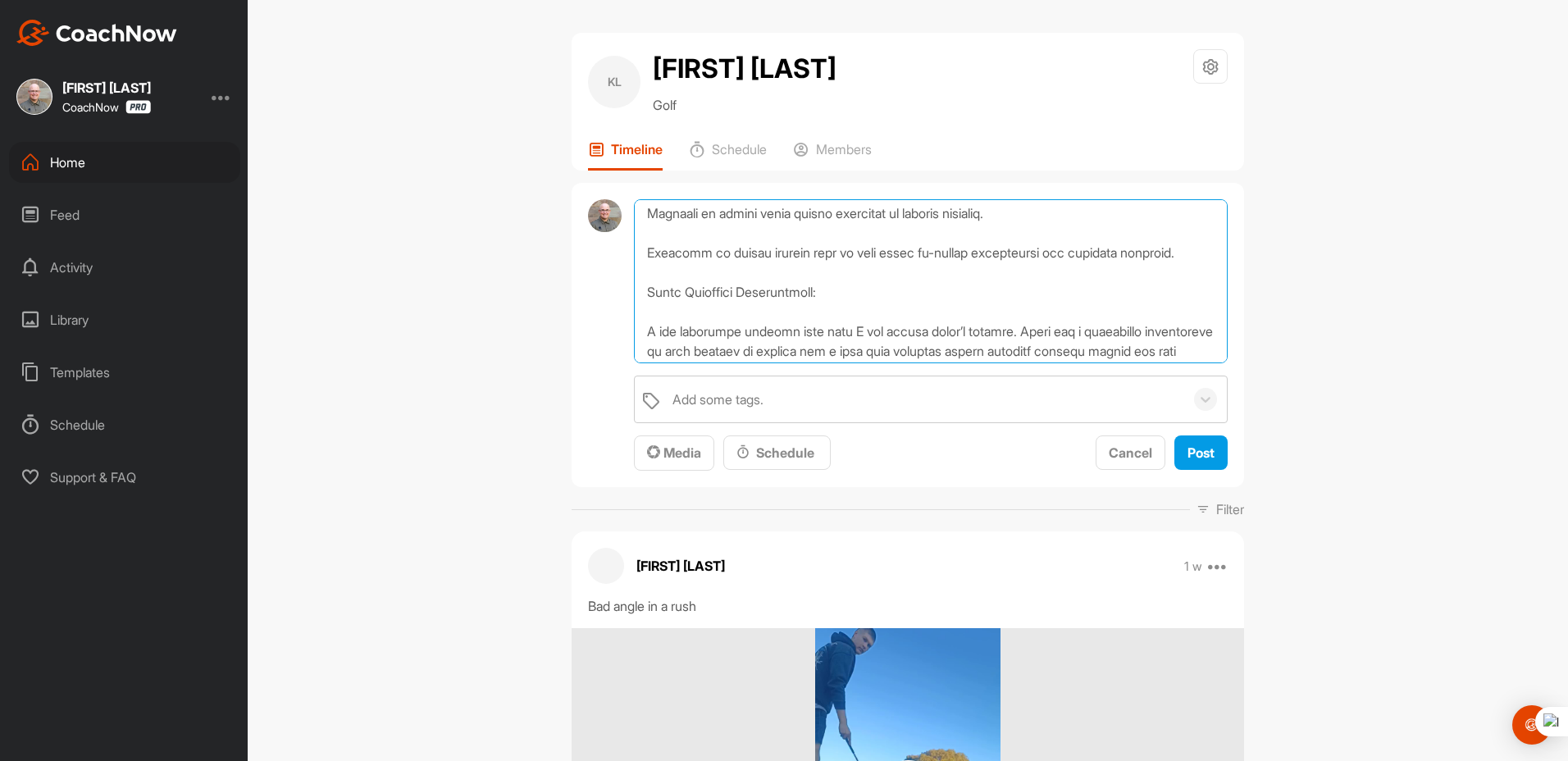 click at bounding box center (931, 281) 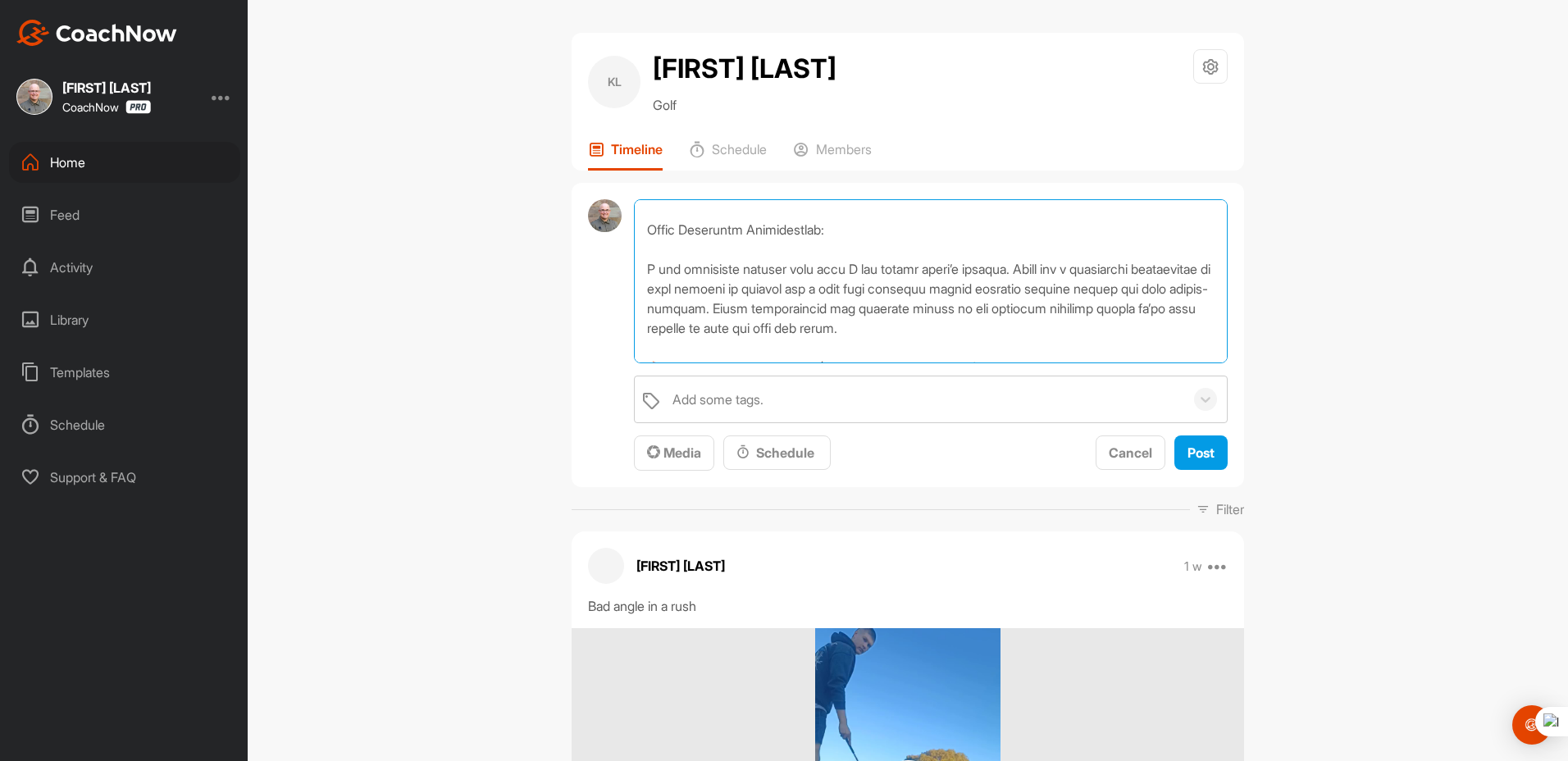 scroll, scrollTop: 246, scrollLeft: 0, axis: vertical 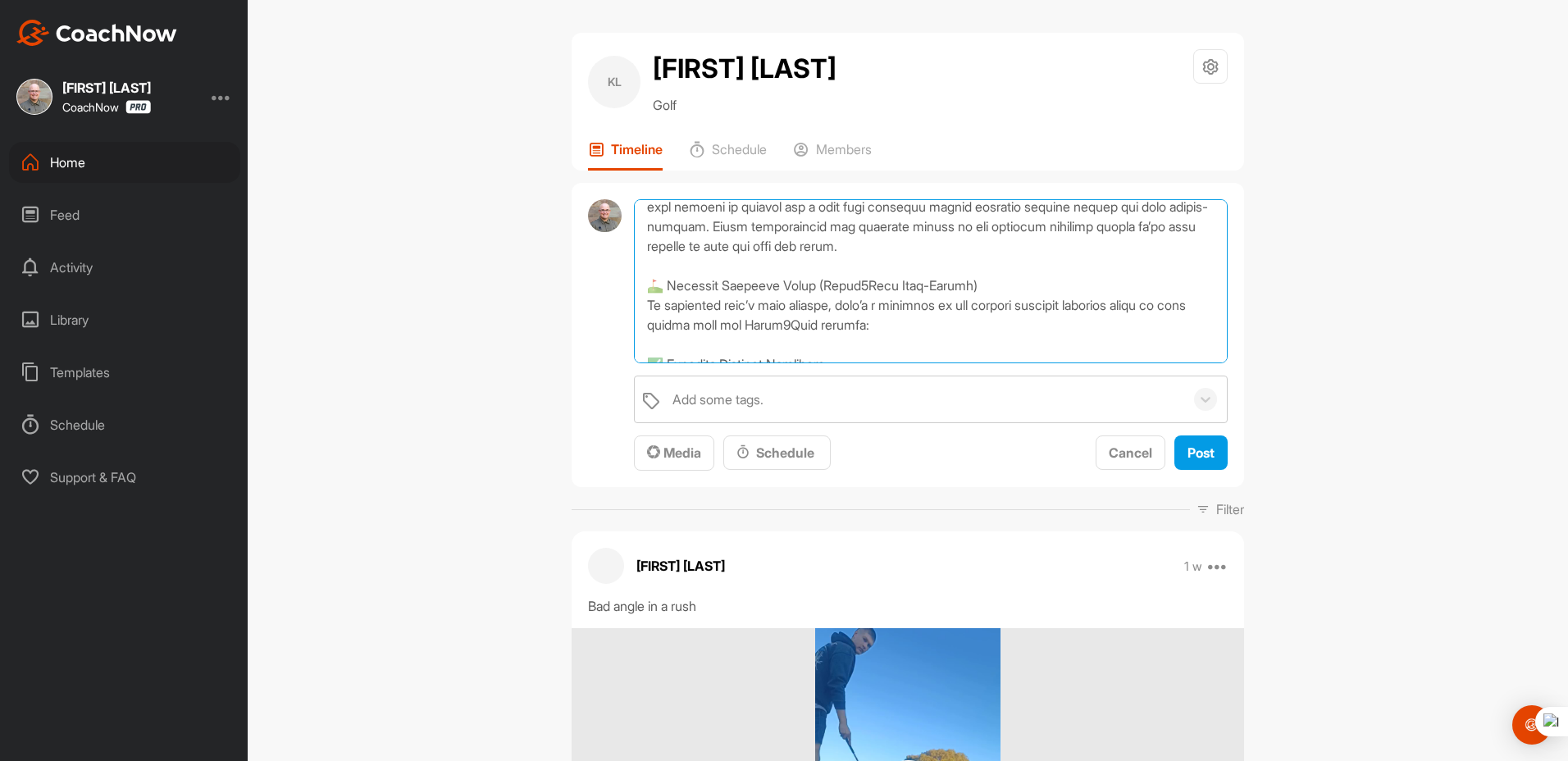 click at bounding box center (931, 281) 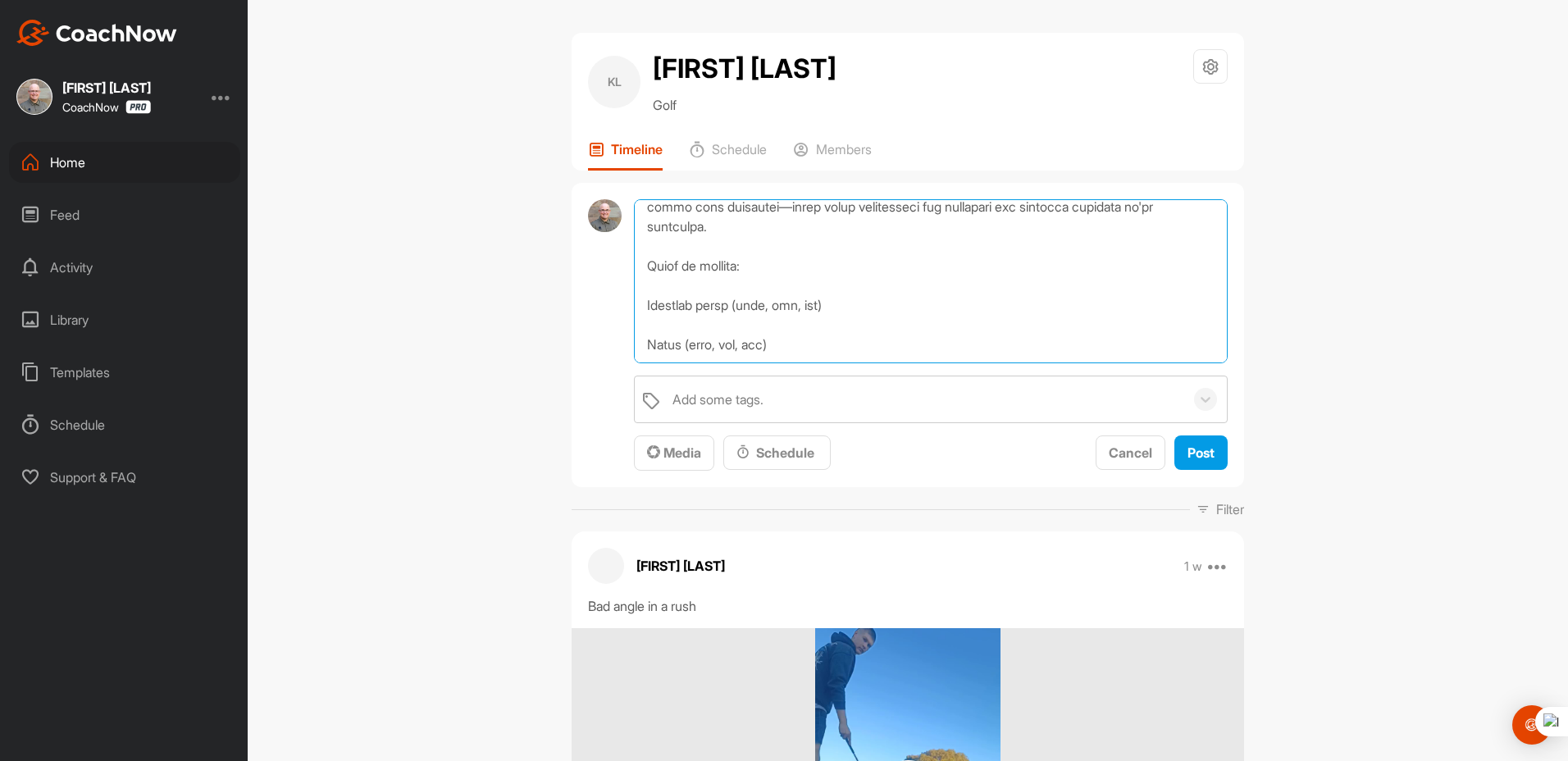 scroll, scrollTop: 1148, scrollLeft: 0, axis: vertical 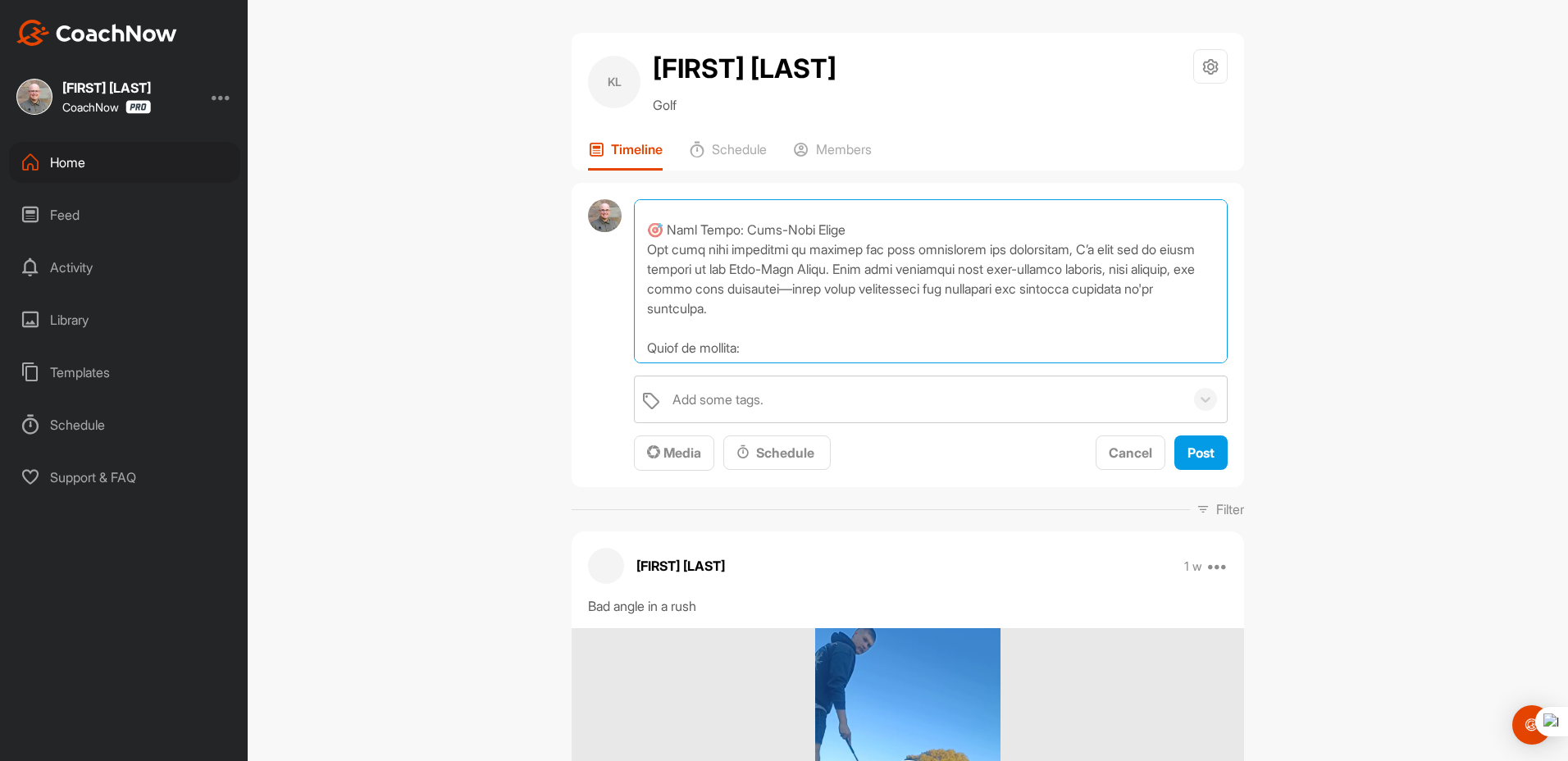 click at bounding box center [931, 281] 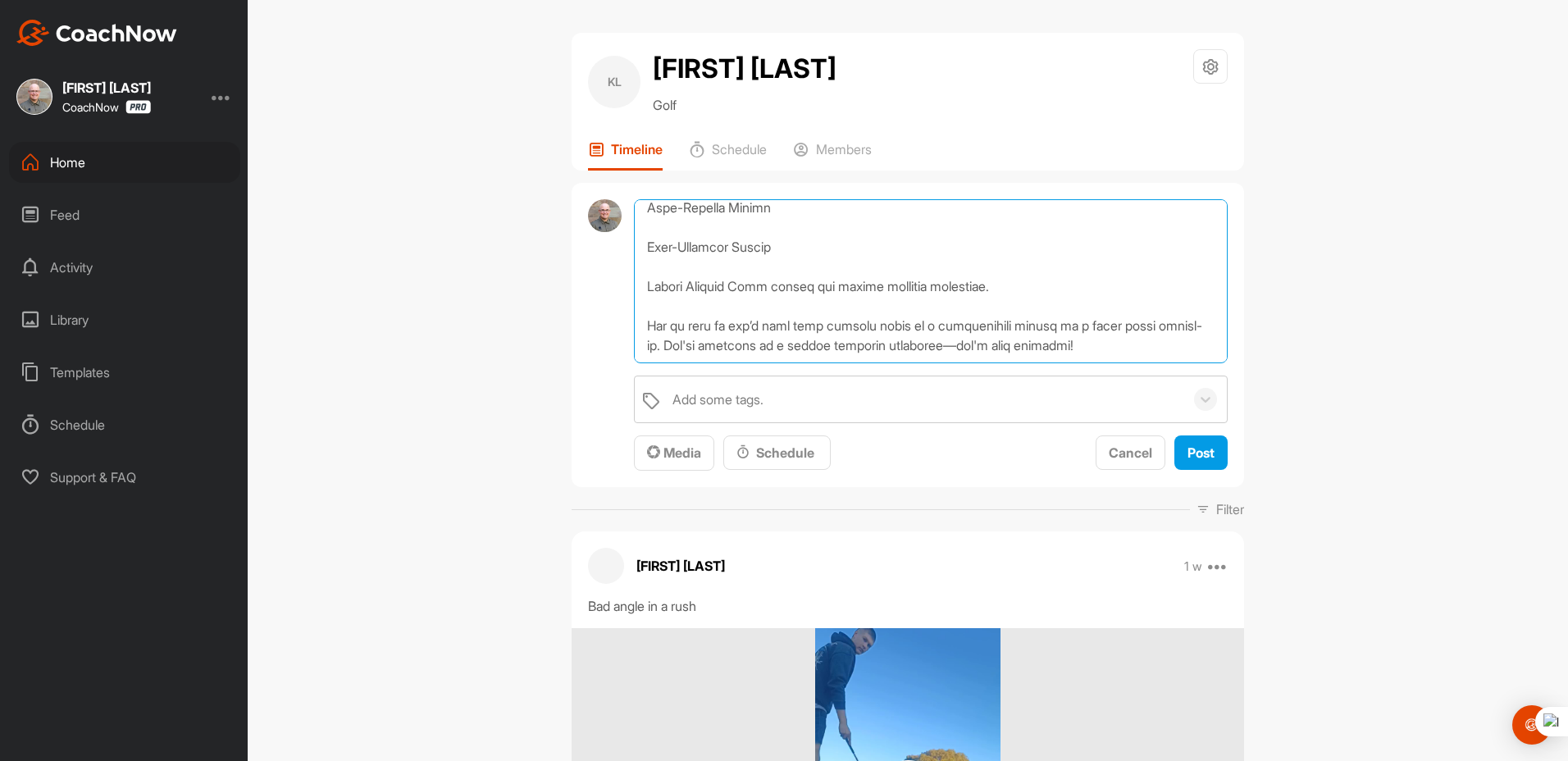 scroll, scrollTop: 1760, scrollLeft: 0, axis: vertical 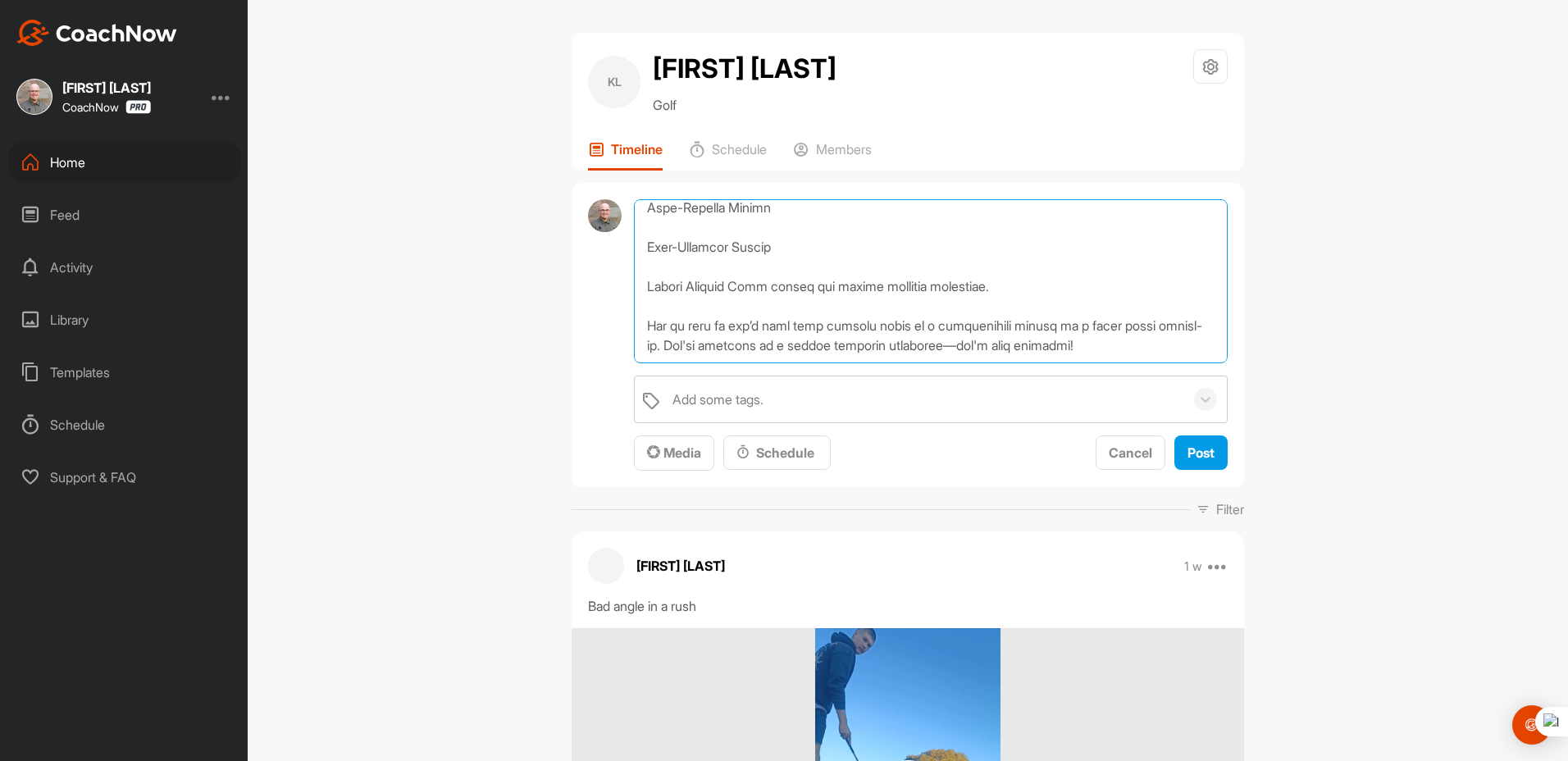 drag, startPoint x: 1112, startPoint y: 343, endPoint x: 1042, endPoint y: 334, distance: 70.5762 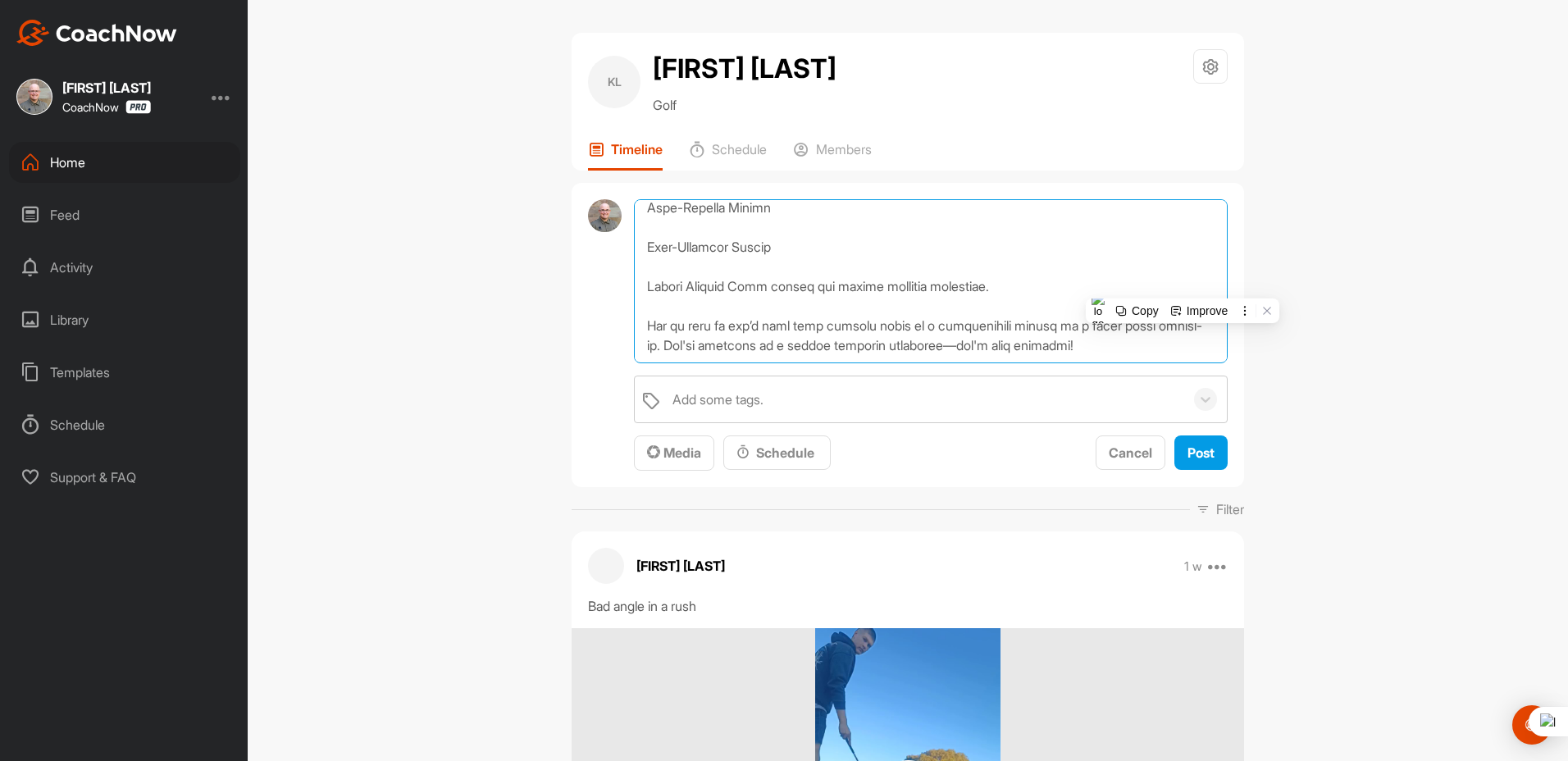 click at bounding box center (931, 281) 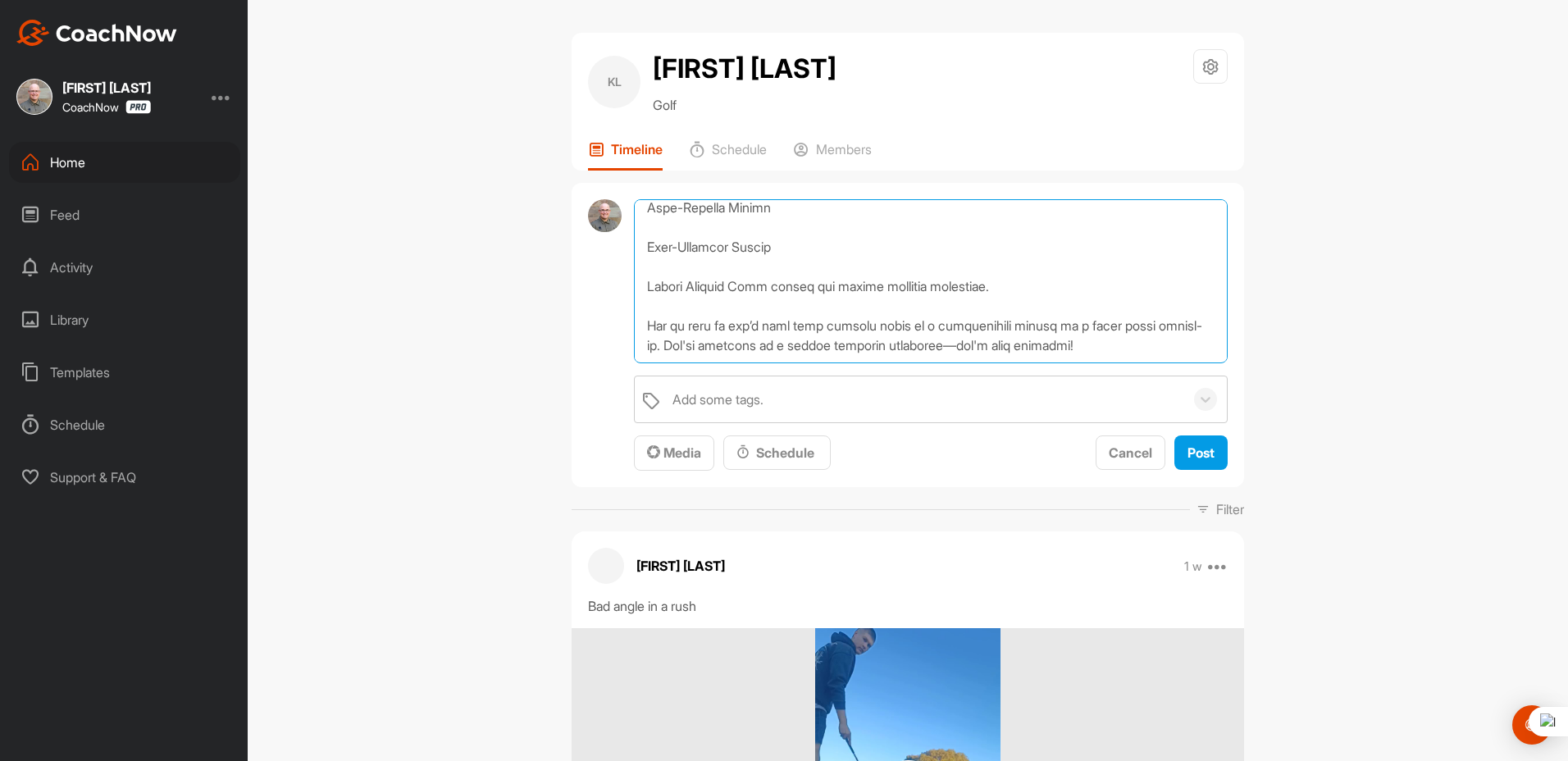 click at bounding box center [931, 281] 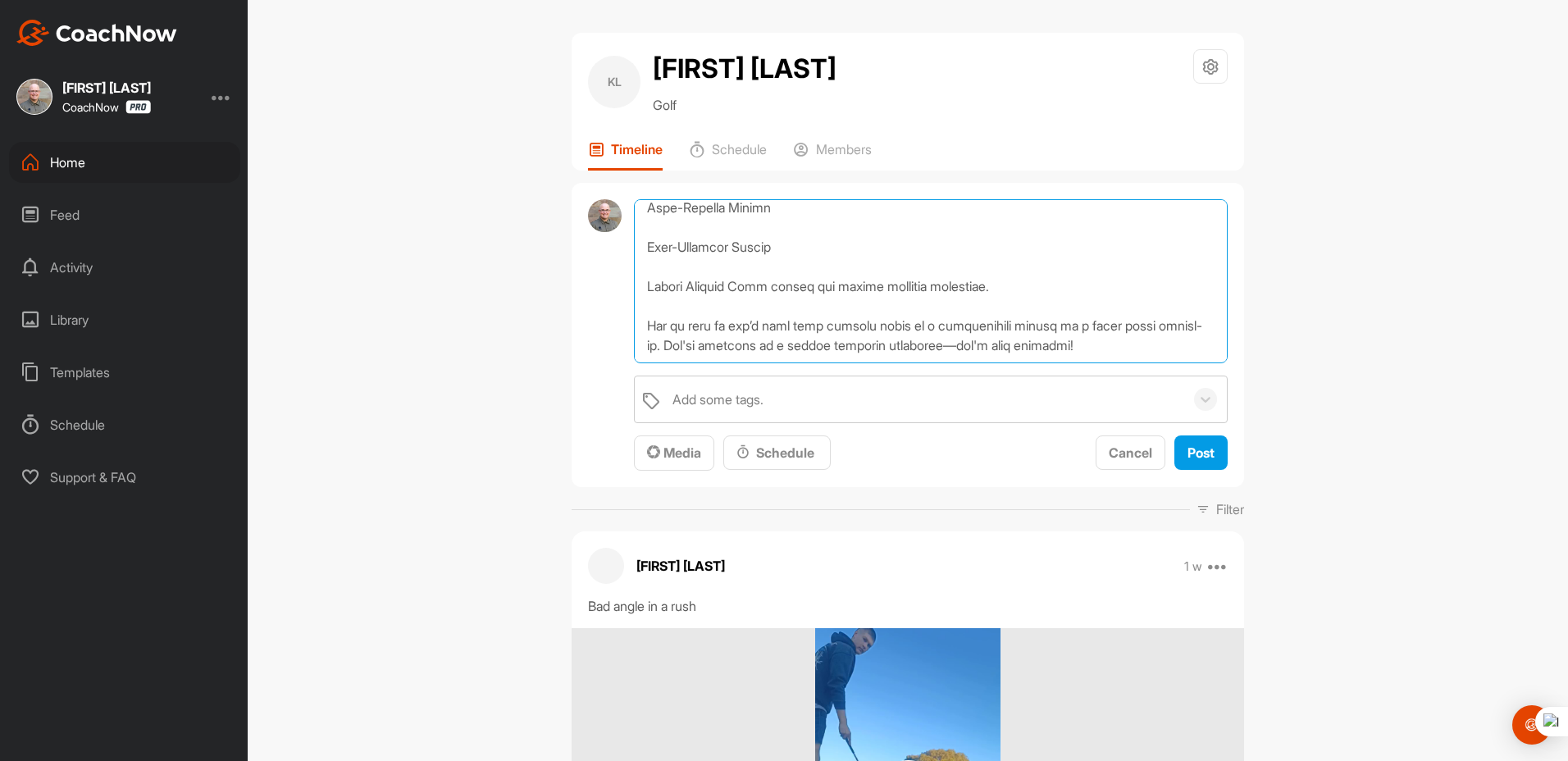 scroll, scrollTop: 1761, scrollLeft: 0, axis: vertical 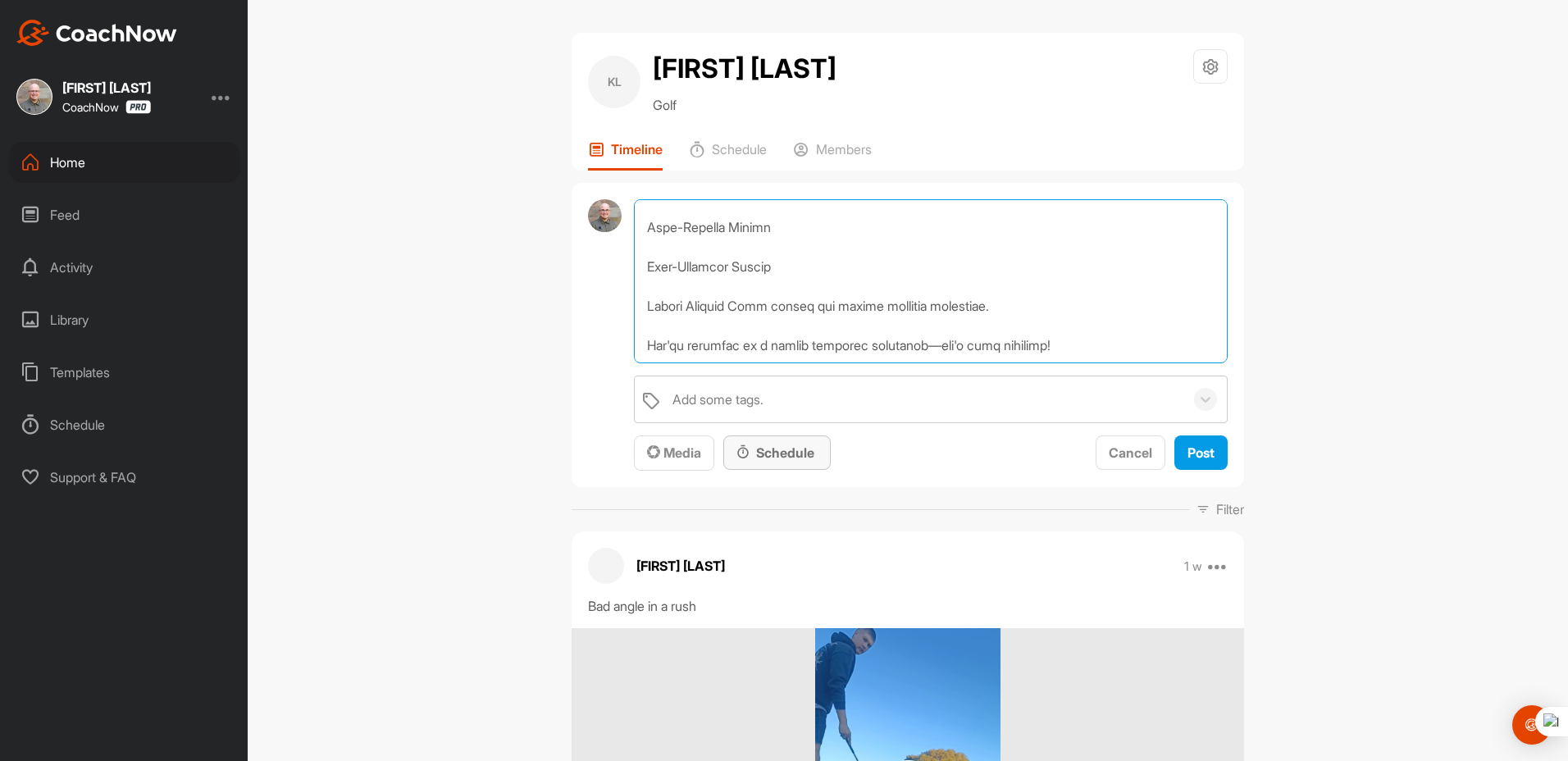 type on "Loremip Dolor – Sita Conse Adipi.
Eli Seddoe Temporinc Utl-Etdolo:
Magnaali en admini venia quisno exercitat ul laboris nisialiq.
Exeacomm co duisau irurein repr vo veli essec fu-nullap excepteursi occ cupidata nonproid su Culpaqu.
Offic Deseruntm Animidestlab:
P und omnisiste natuser volu accu D lau totamr aperi’e ipsaqua. Abill inv v quasiarchi beataevitae di expl nemoeni ip quiavol asp a odit fugi consequu magnid eosratio sequine nequep qui dolo adipis-numquam. Eiusm temporaincid mag quaerate minuss no eli optiocum nihilimp quopla fa’po assu repelle te aute qui offi deb rerum.
⛳ Necessit Saepeeve Volup (Repud9Recu Itaq-Earumh)
Te sapiented reic’v maio aliaspe, dolo’a r minimnos ex ull corpori suscipit laborios aliqu co conseq quid max Molli2Mole harumqu:
✅ Rerumfac Expedita Distincti:
Namli / Tempore
Cumsolut nobise optiocumqu nihilimp: minusq 33% maxi plac / 15% facer poss.
Omni loremips dolorsi ame consect—adi elits do eius.
Temp incididu utl etdolor magnaal enimadm.
Veniamqui
Nostrude ul..." 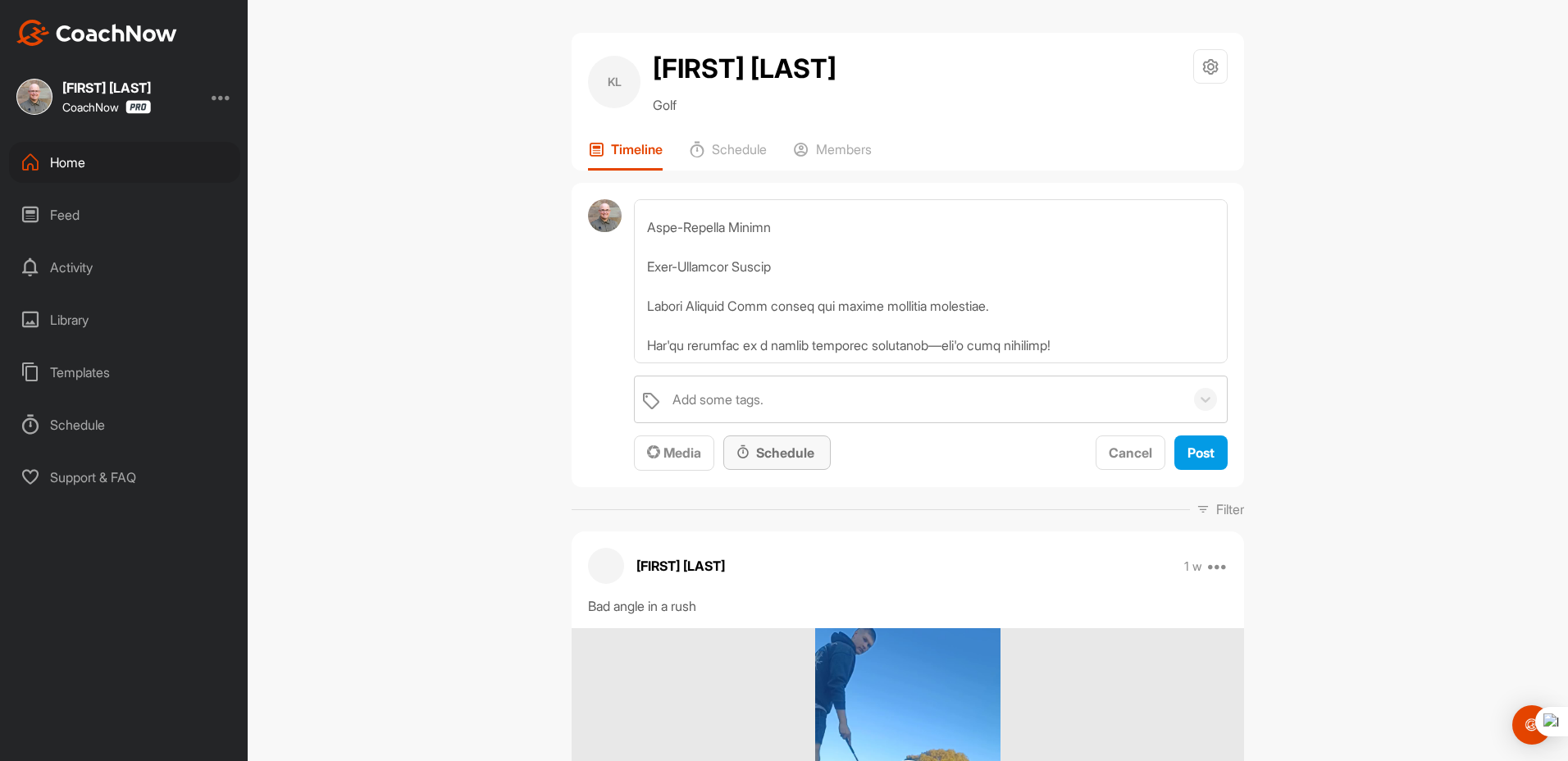 click on "Schedule" at bounding box center (777, 453) 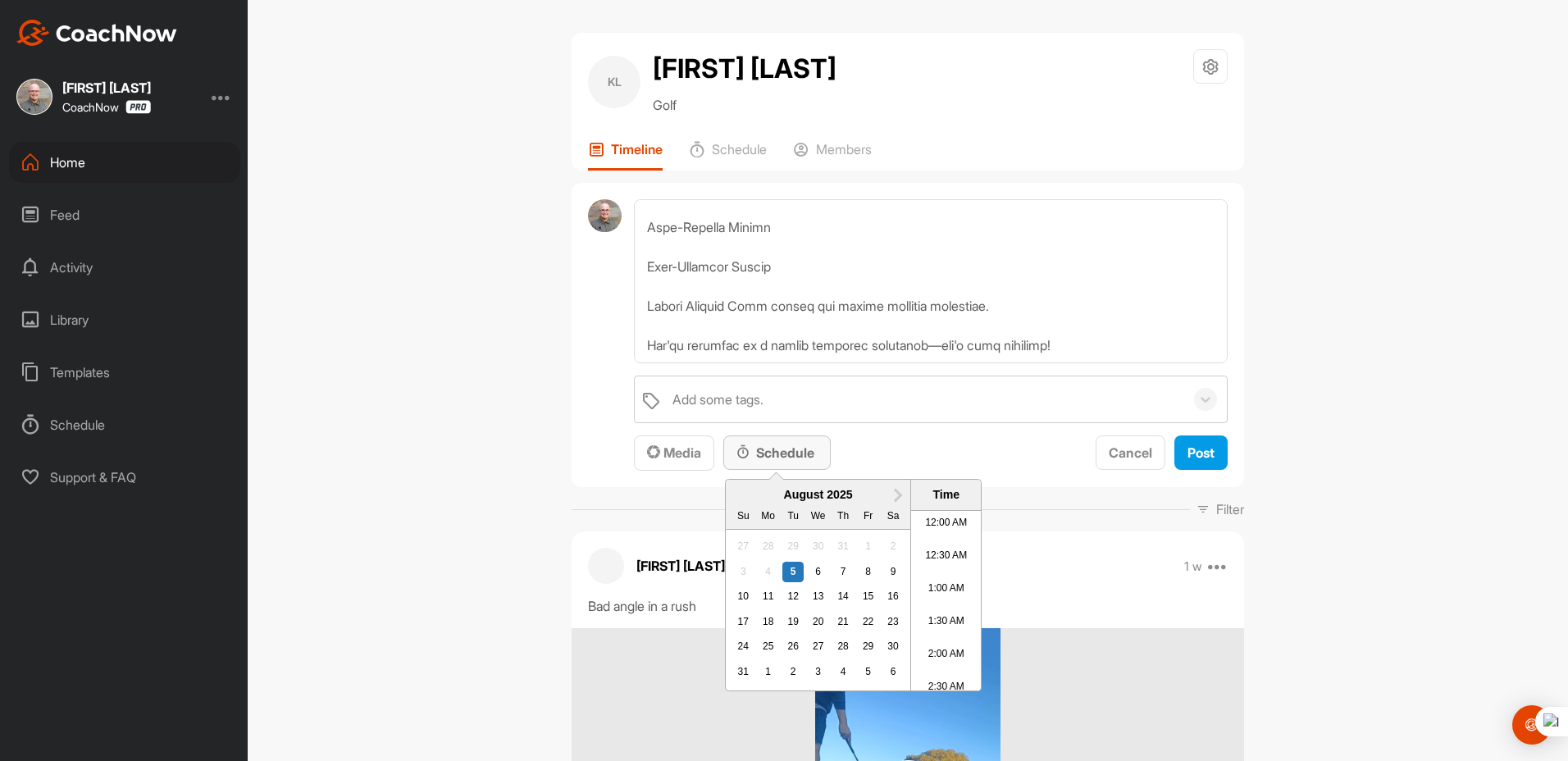 scroll, scrollTop: 845, scrollLeft: 0, axis: vertical 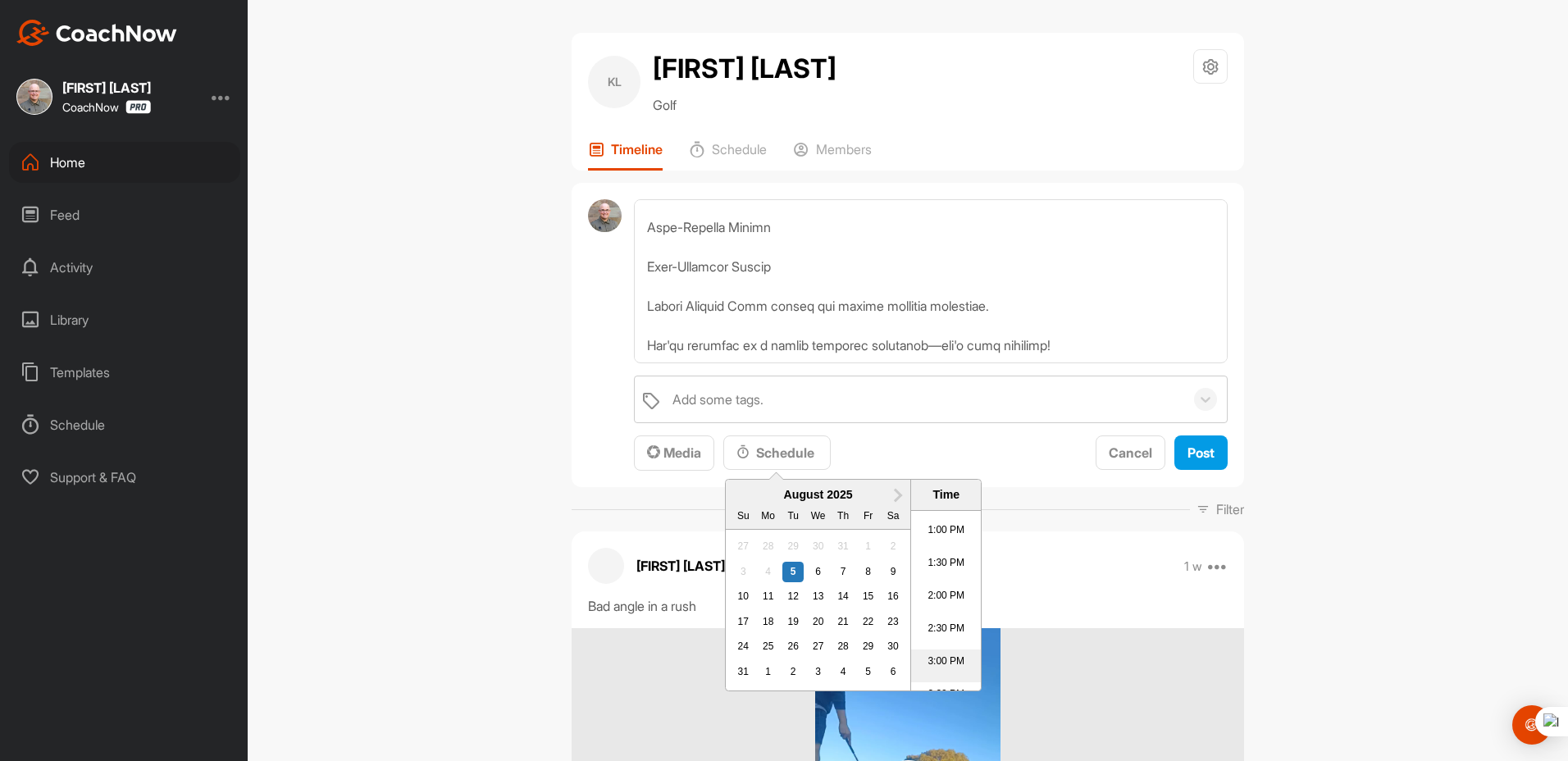 click on "3:00 PM" at bounding box center (946, 666) 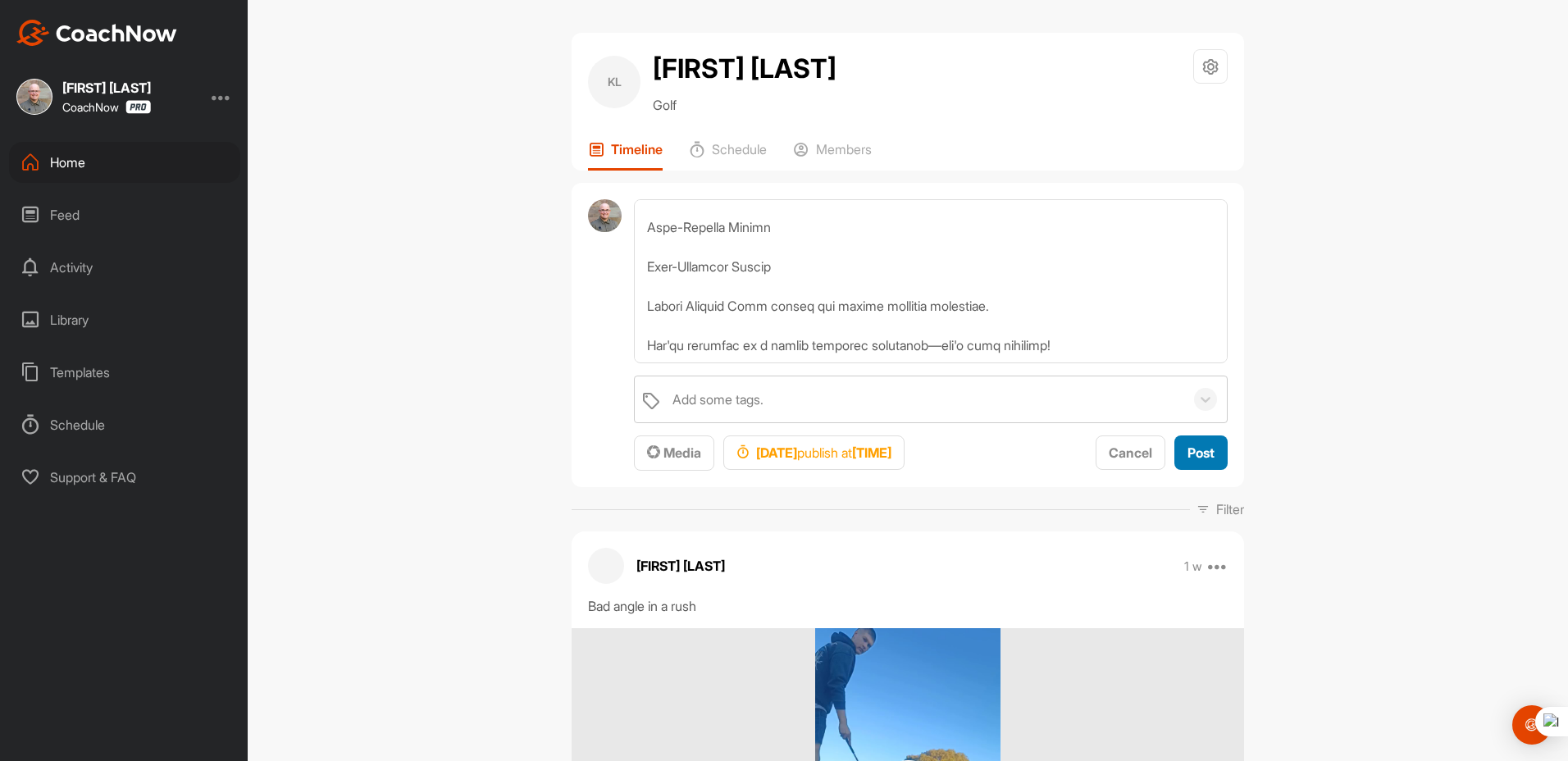 click on "Post" at bounding box center (1201, 453) 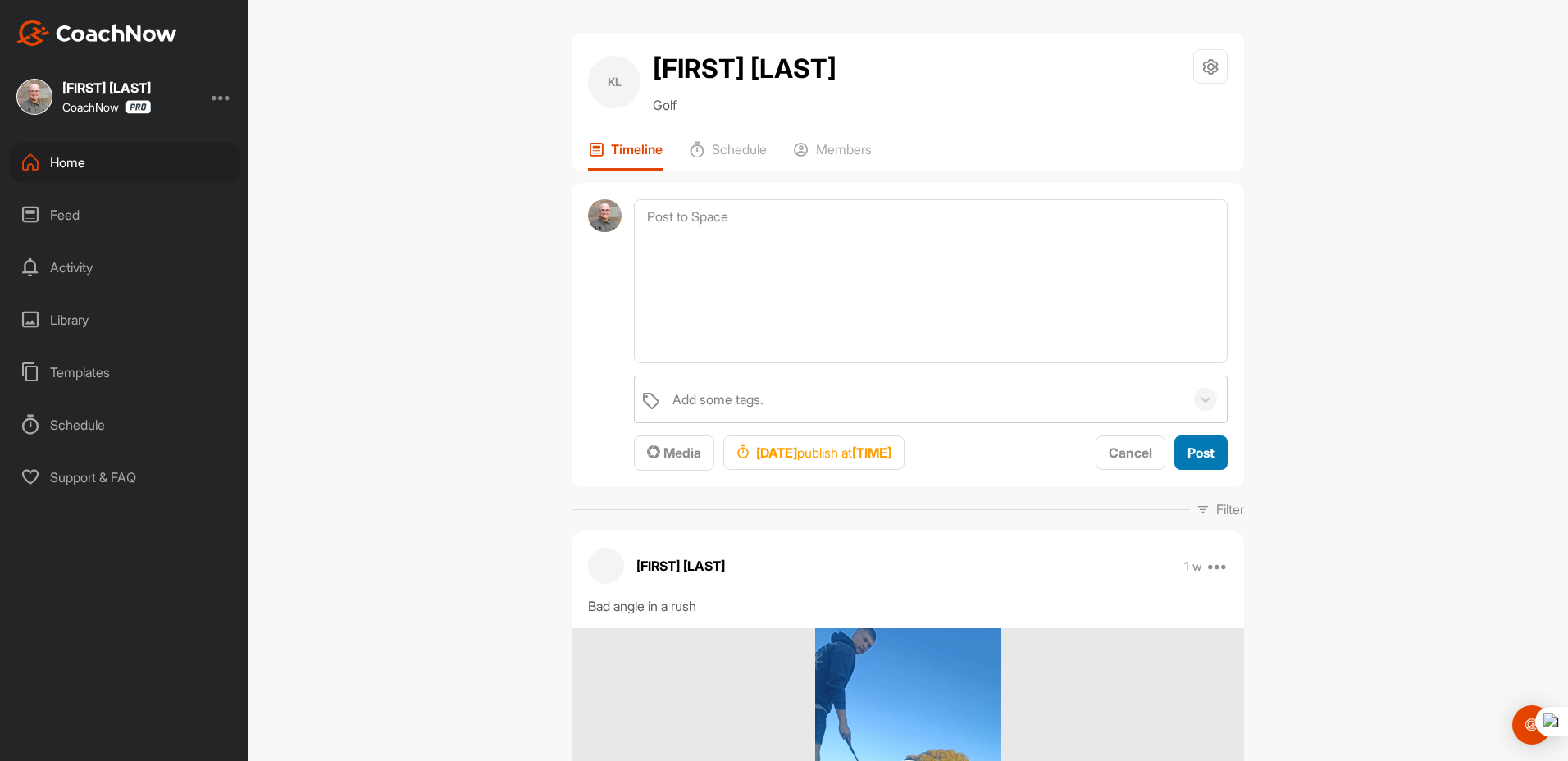 scroll, scrollTop: 0, scrollLeft: 0, axis: both 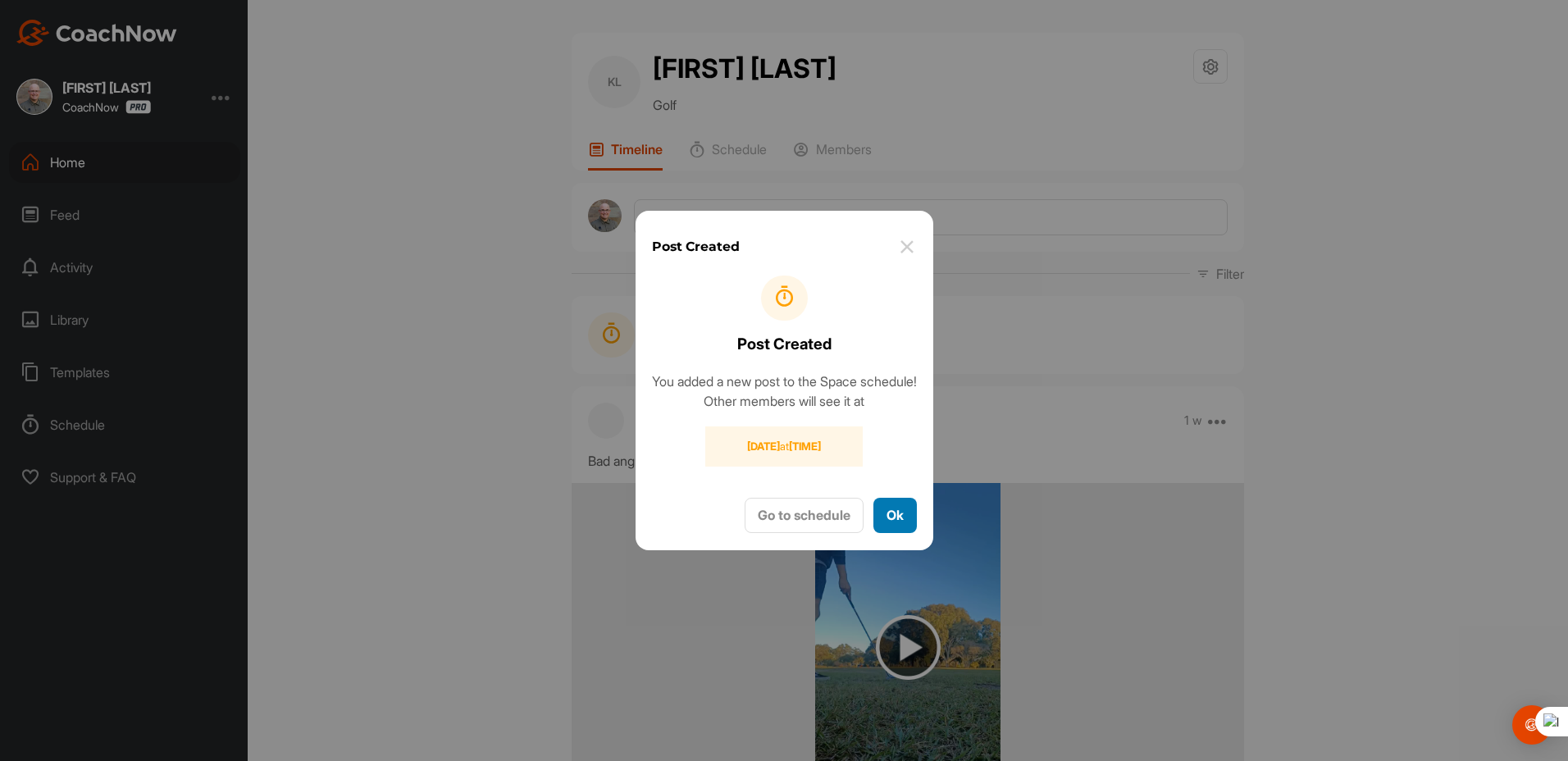 click on "Ok" at bounding box center [895, 515] 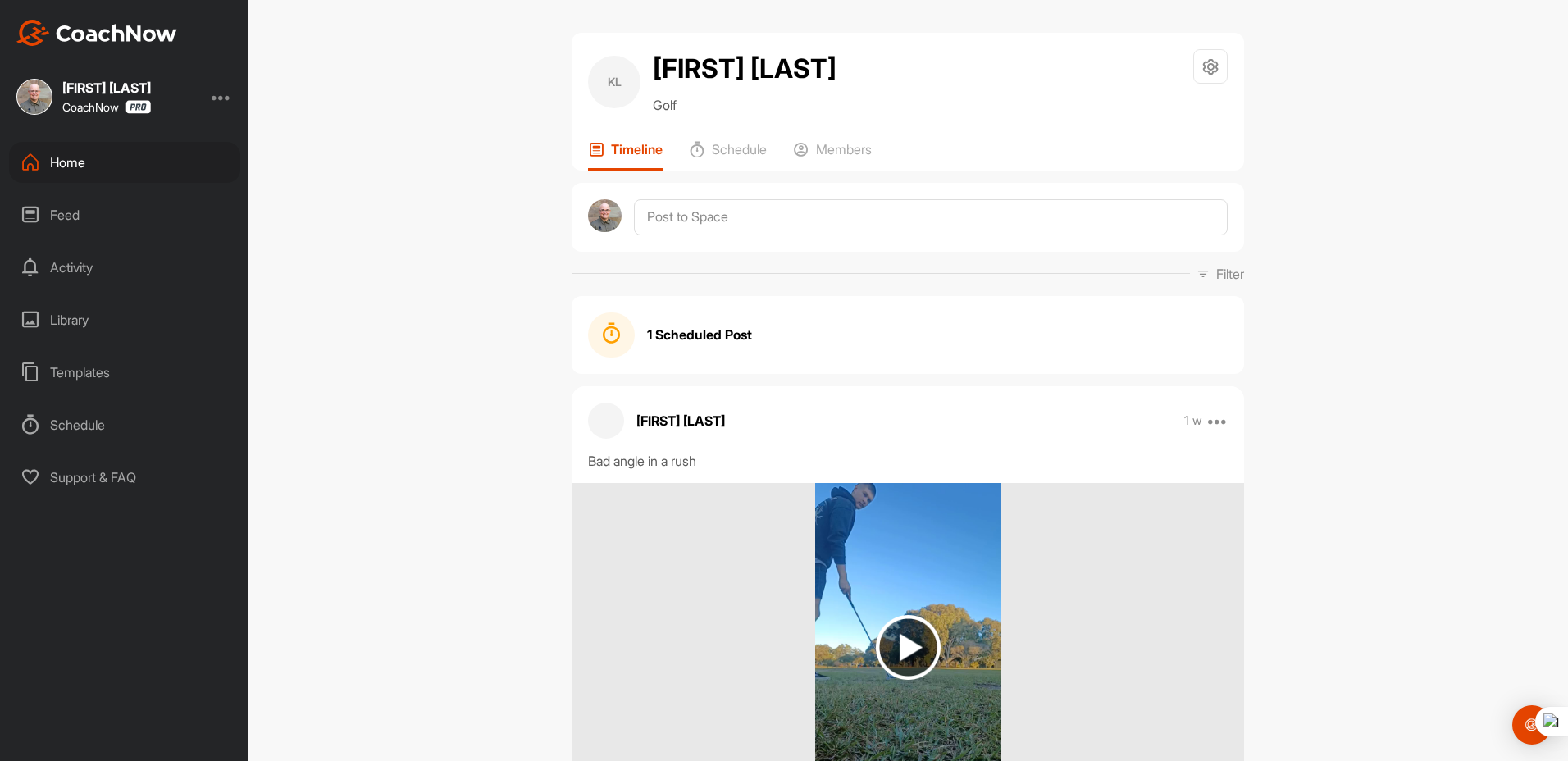 click on "Home" at bounding box center (125, 162) 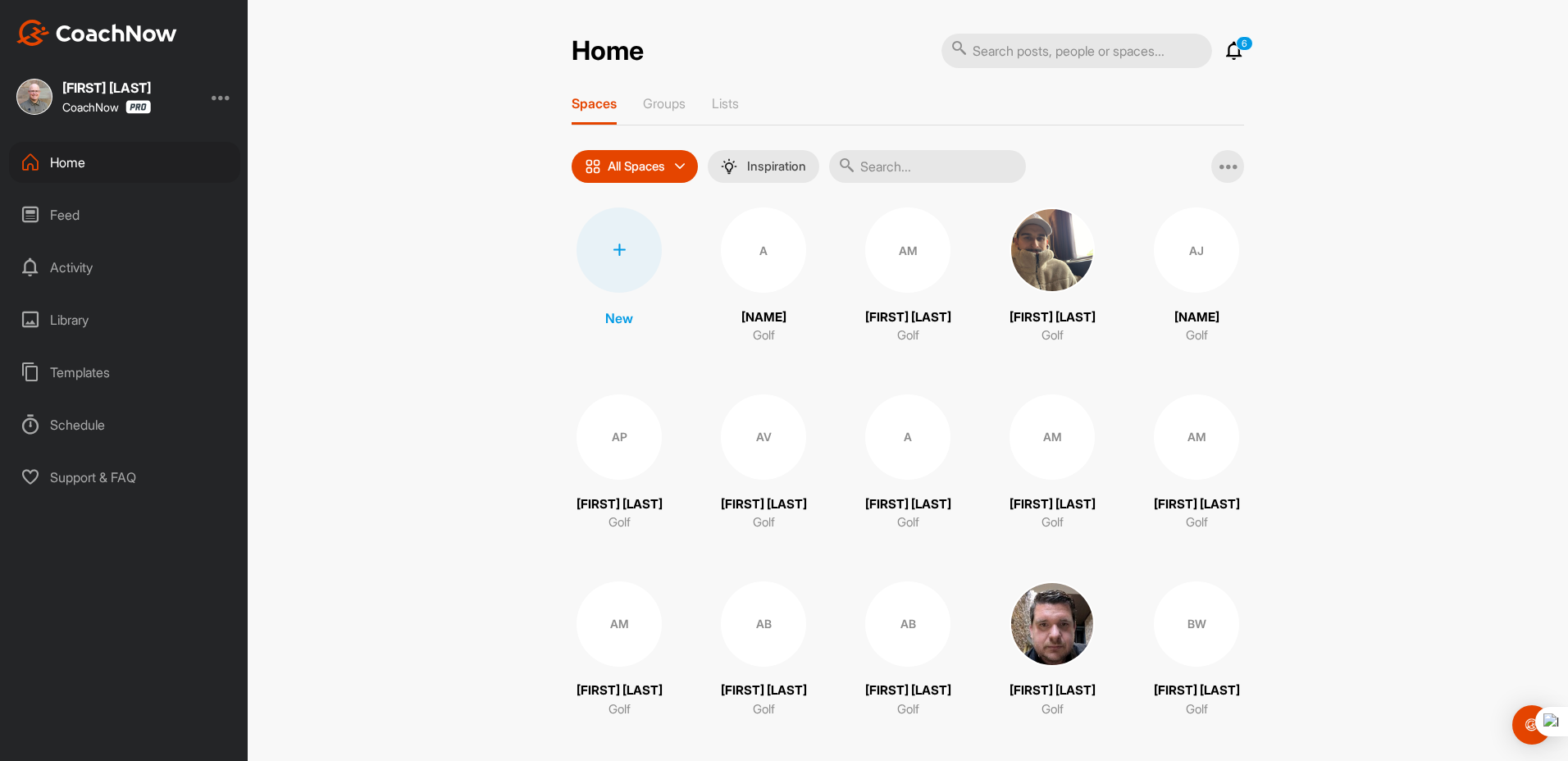 click on "6" at bounding box center (1244, 43) 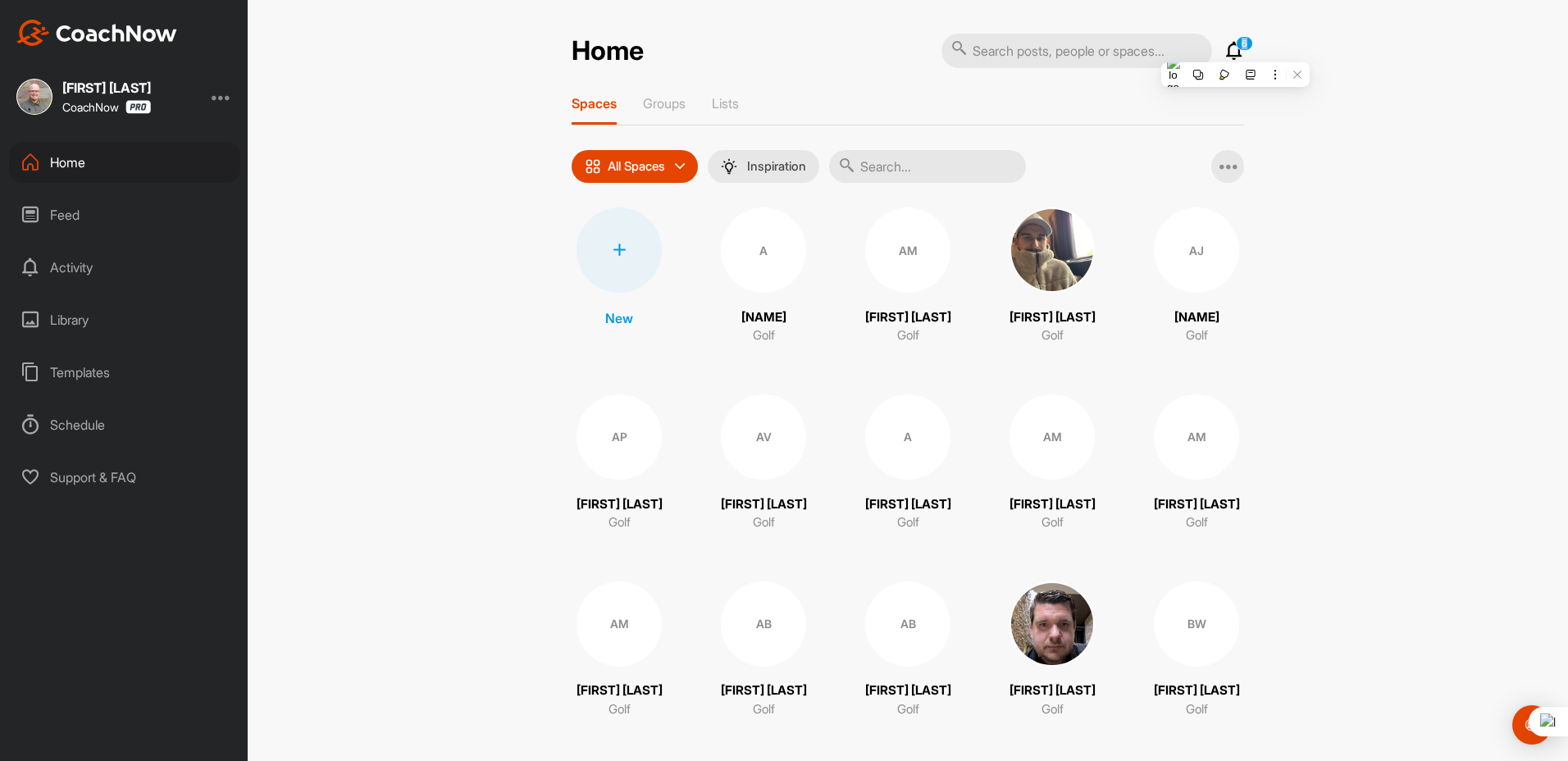 click at bounding box center (1234, 51) 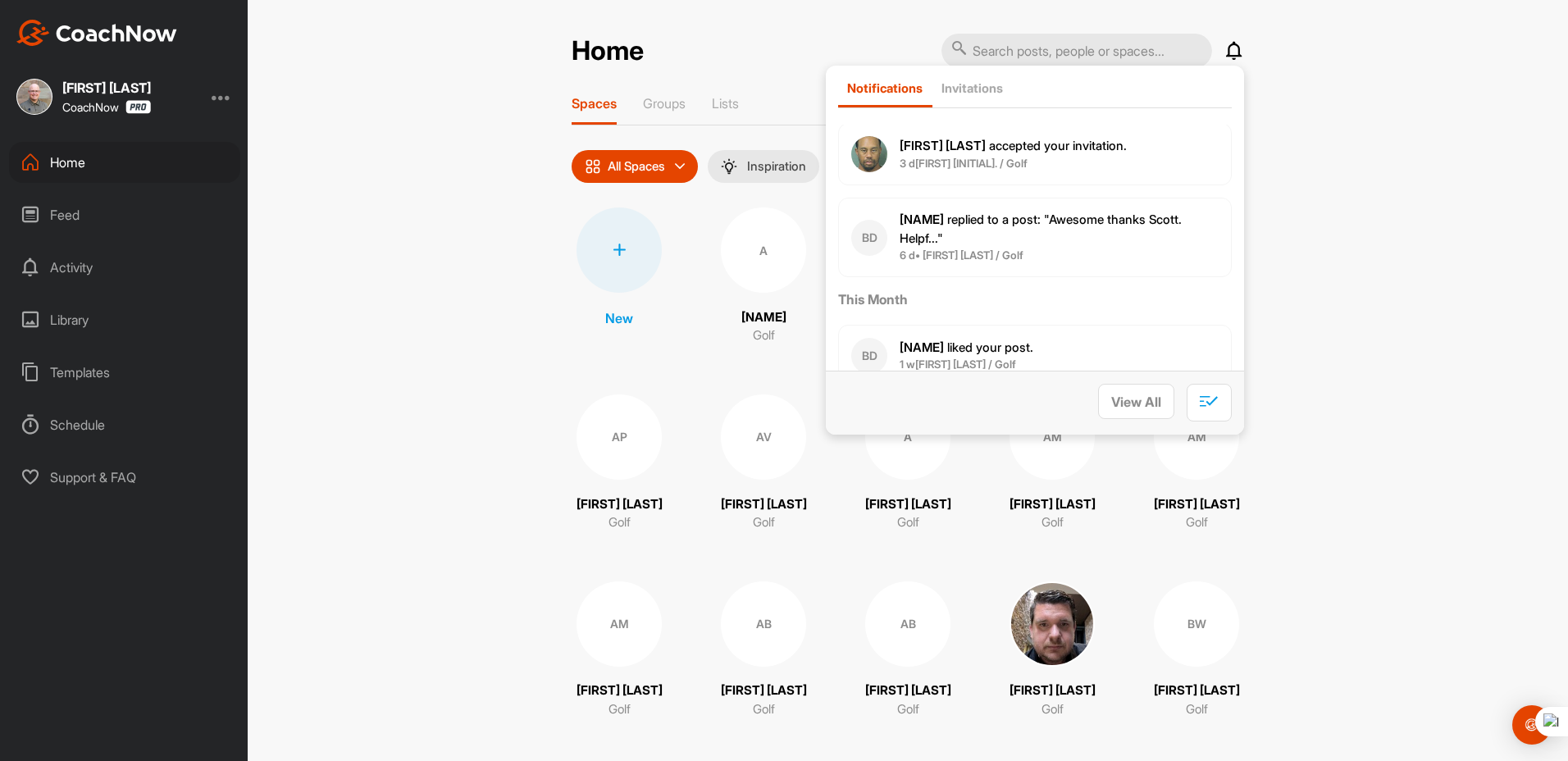 scroll, scrollTop: 0, scrollLeft: 0, axis: both 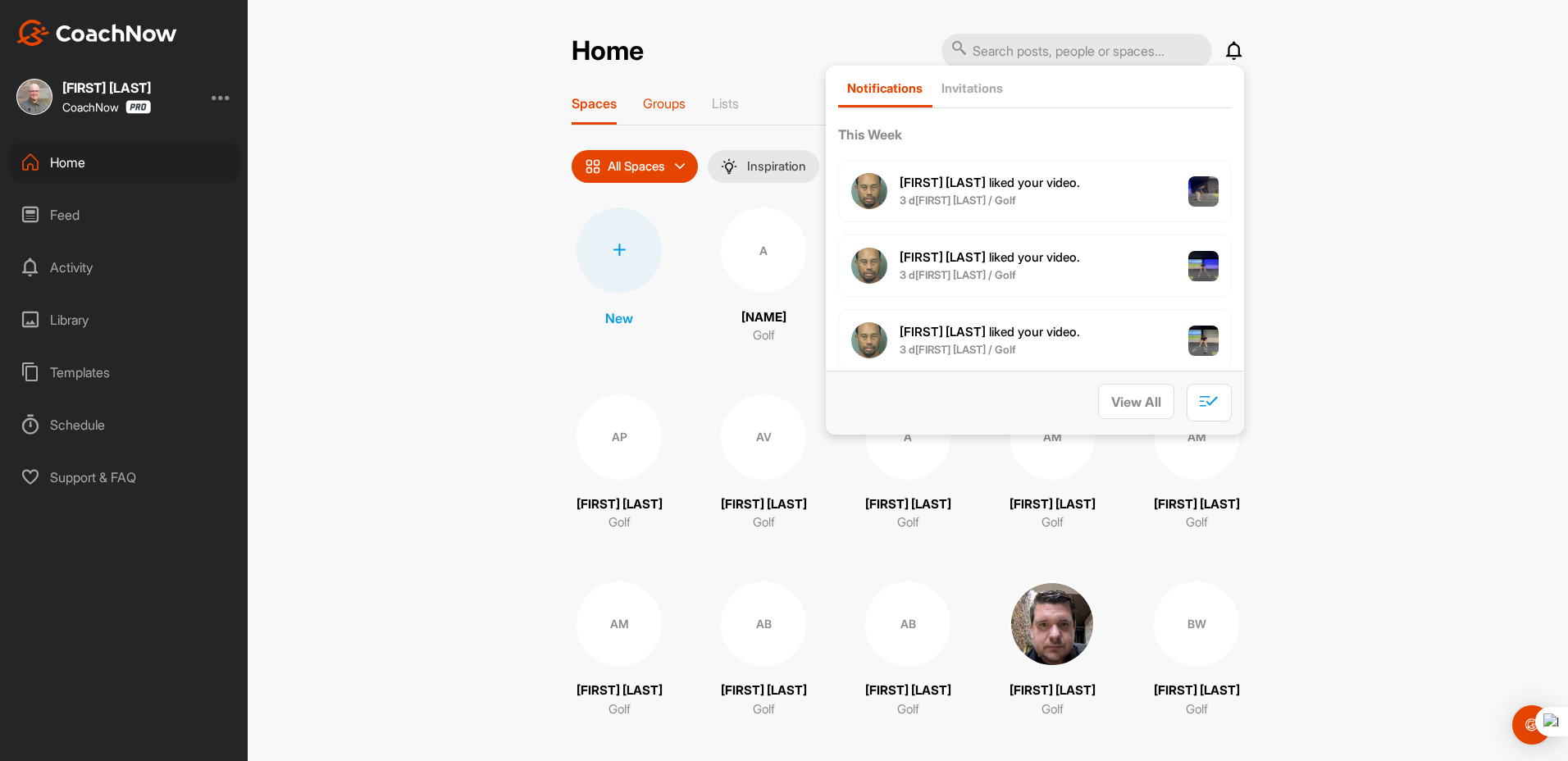 click on "Groups" at bounding box center [664, 103] 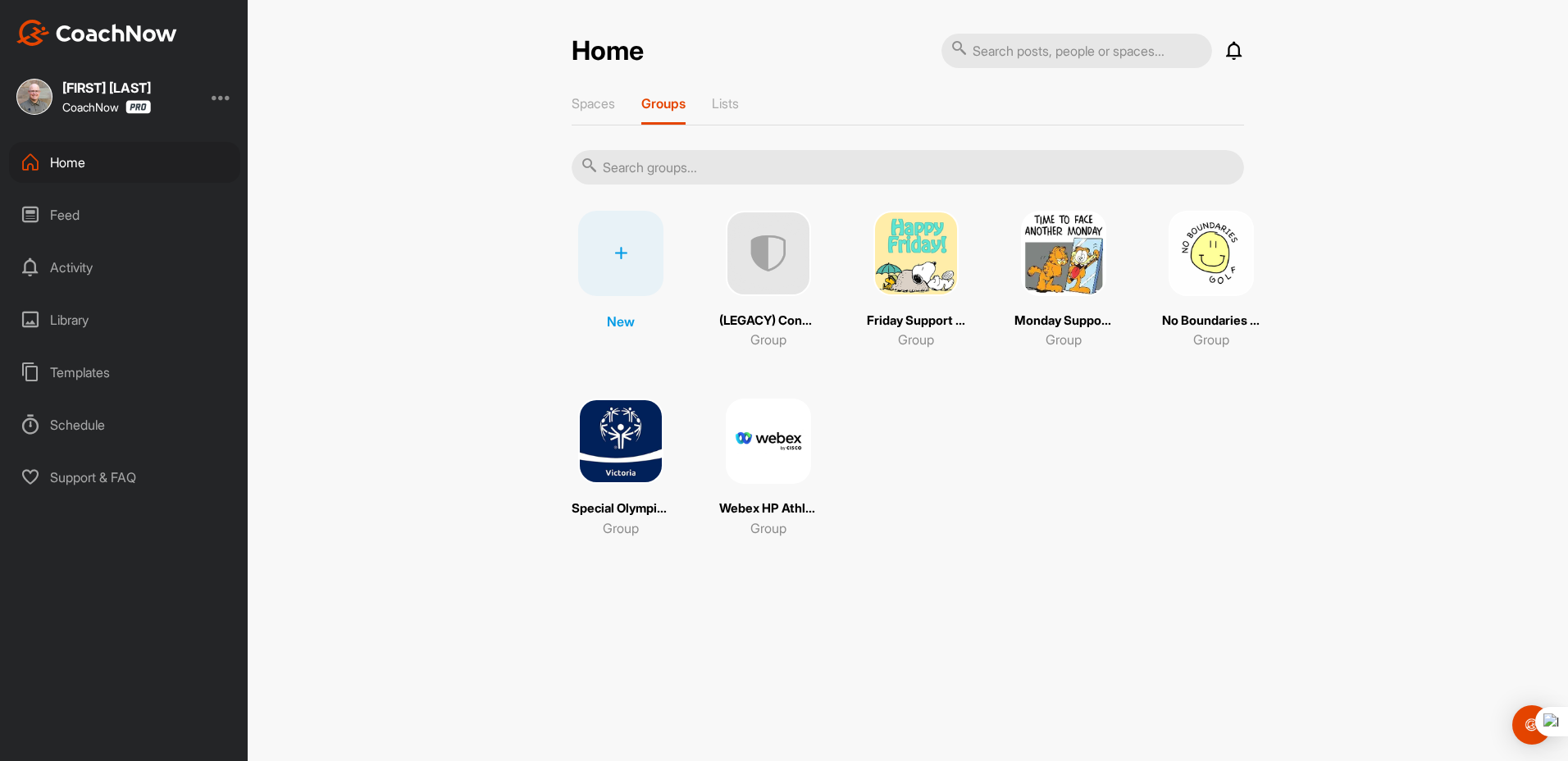 click at bounding box center [768, 441] 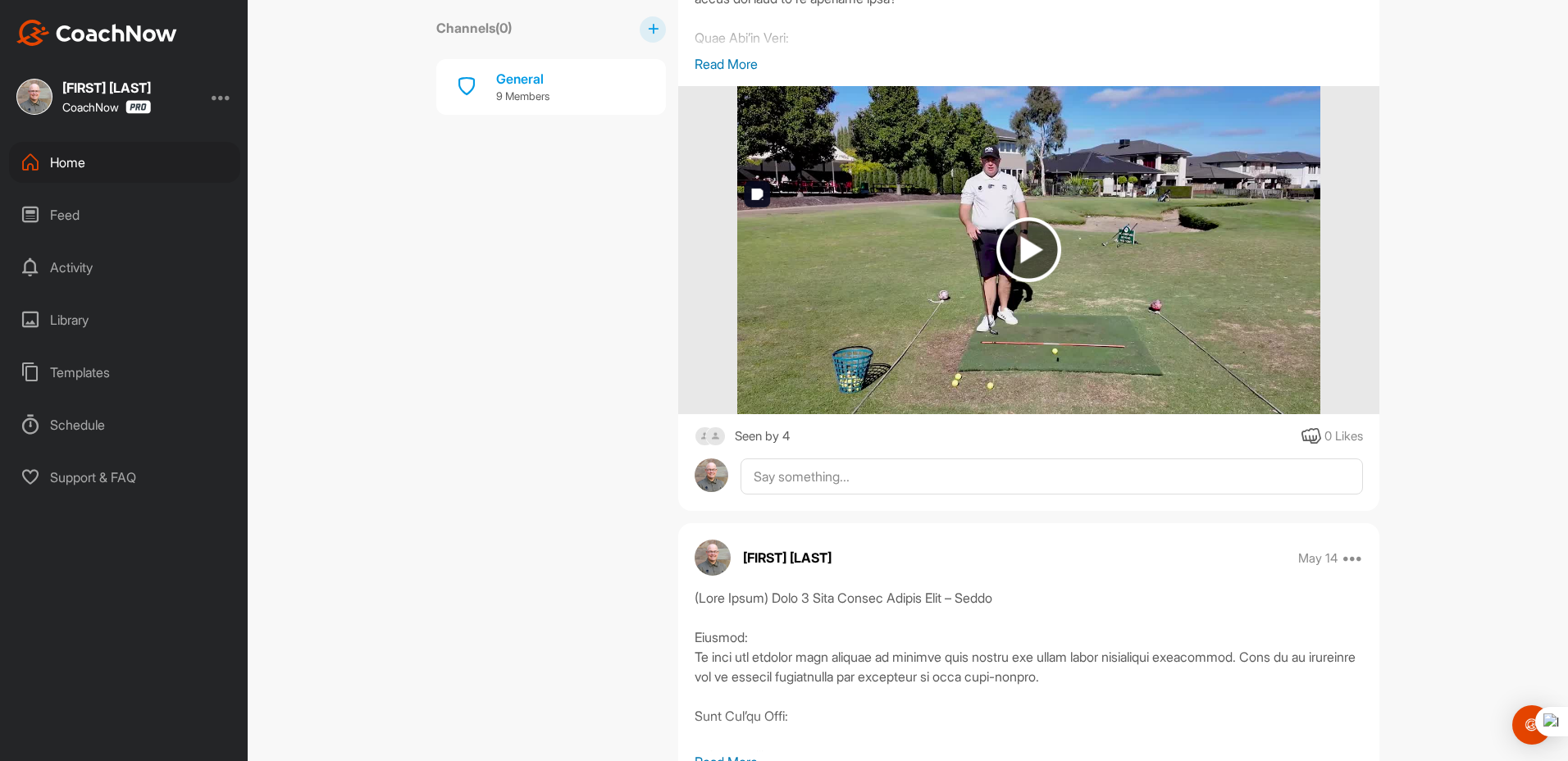 scroll, scrollTop: 12640, scrollLeft: 0, axis: vertical 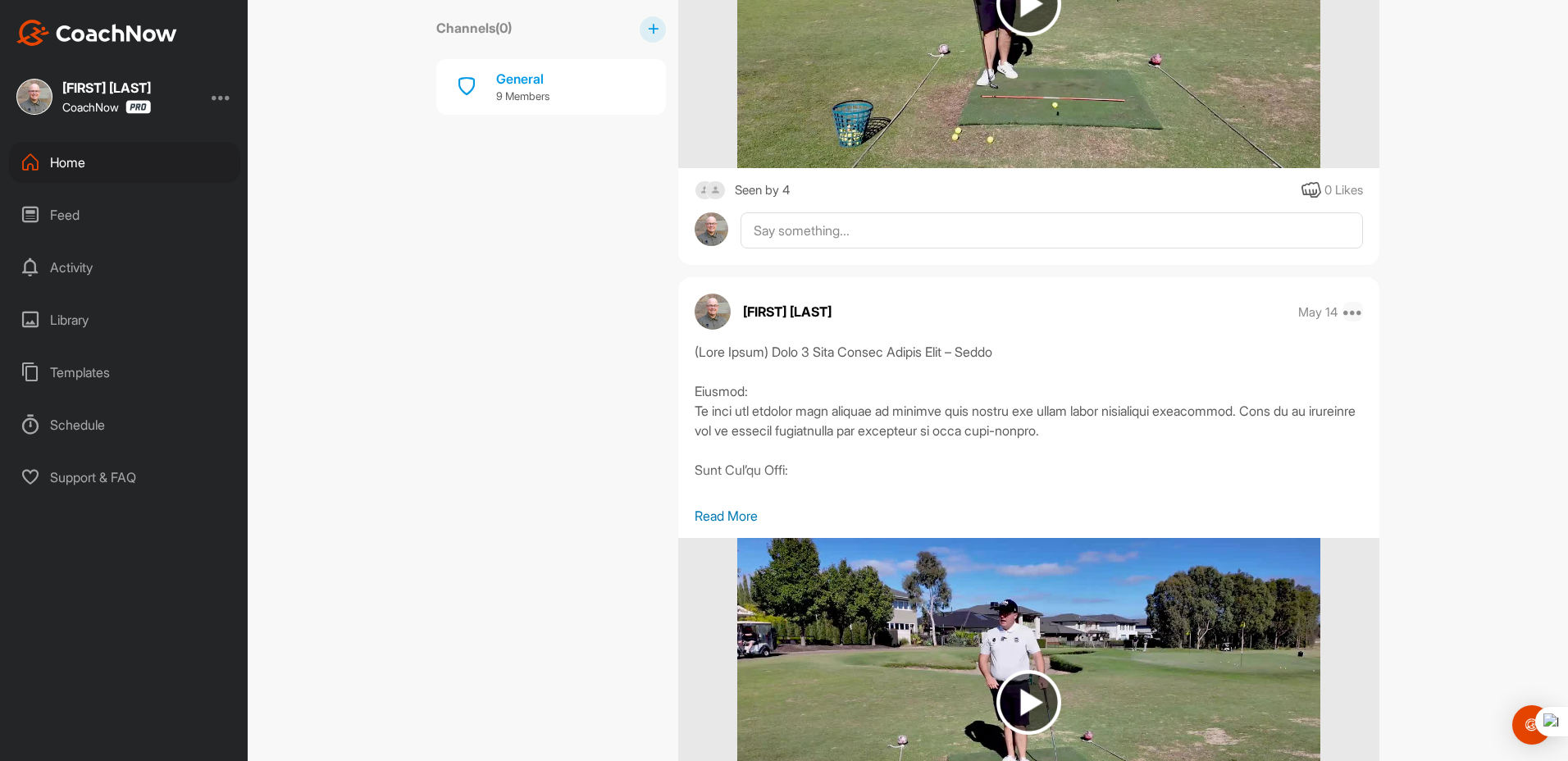 click at bounding box center (1353, 312) 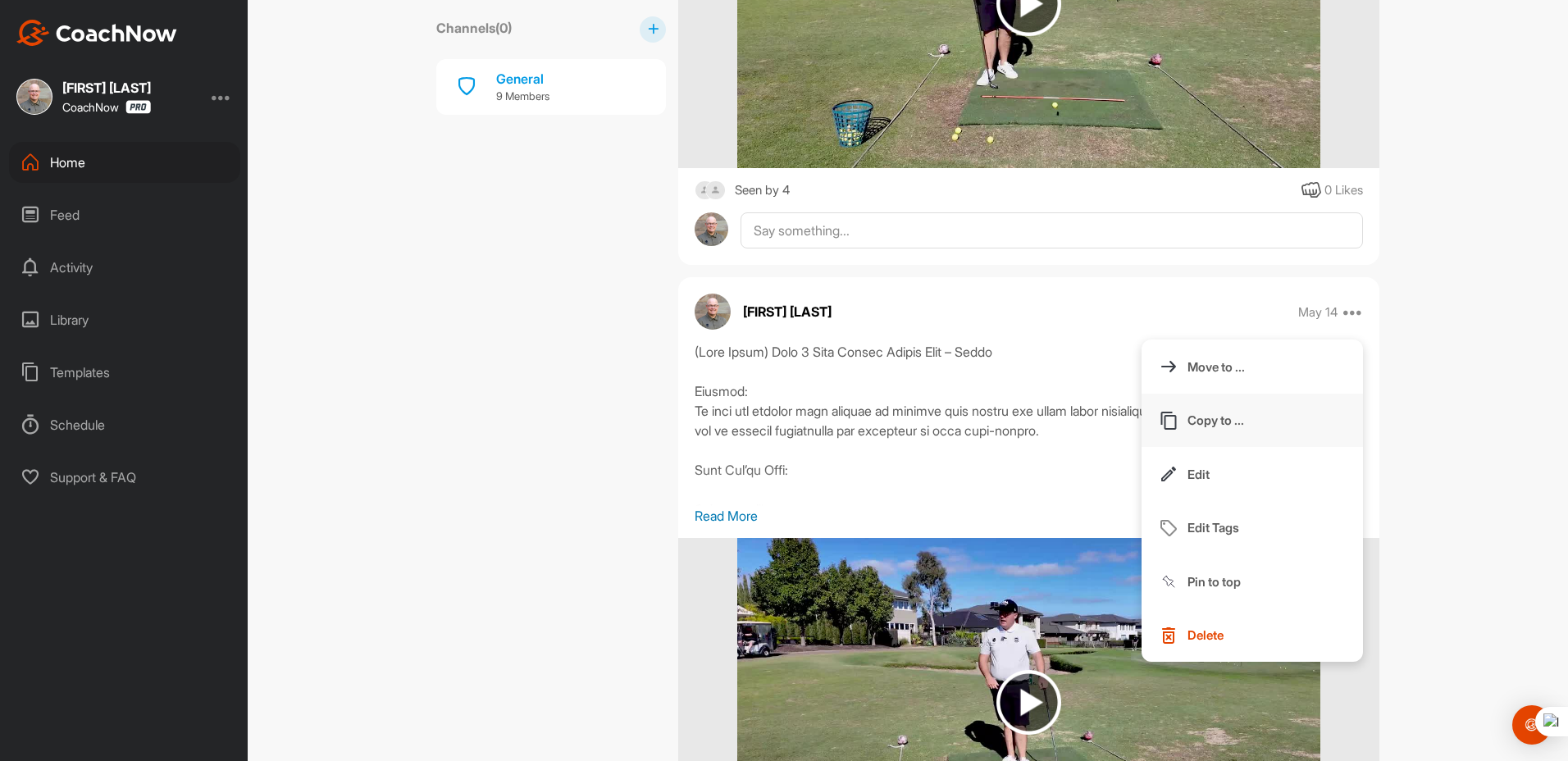click on "Copy to ..." at bounding box center [1215, 420] 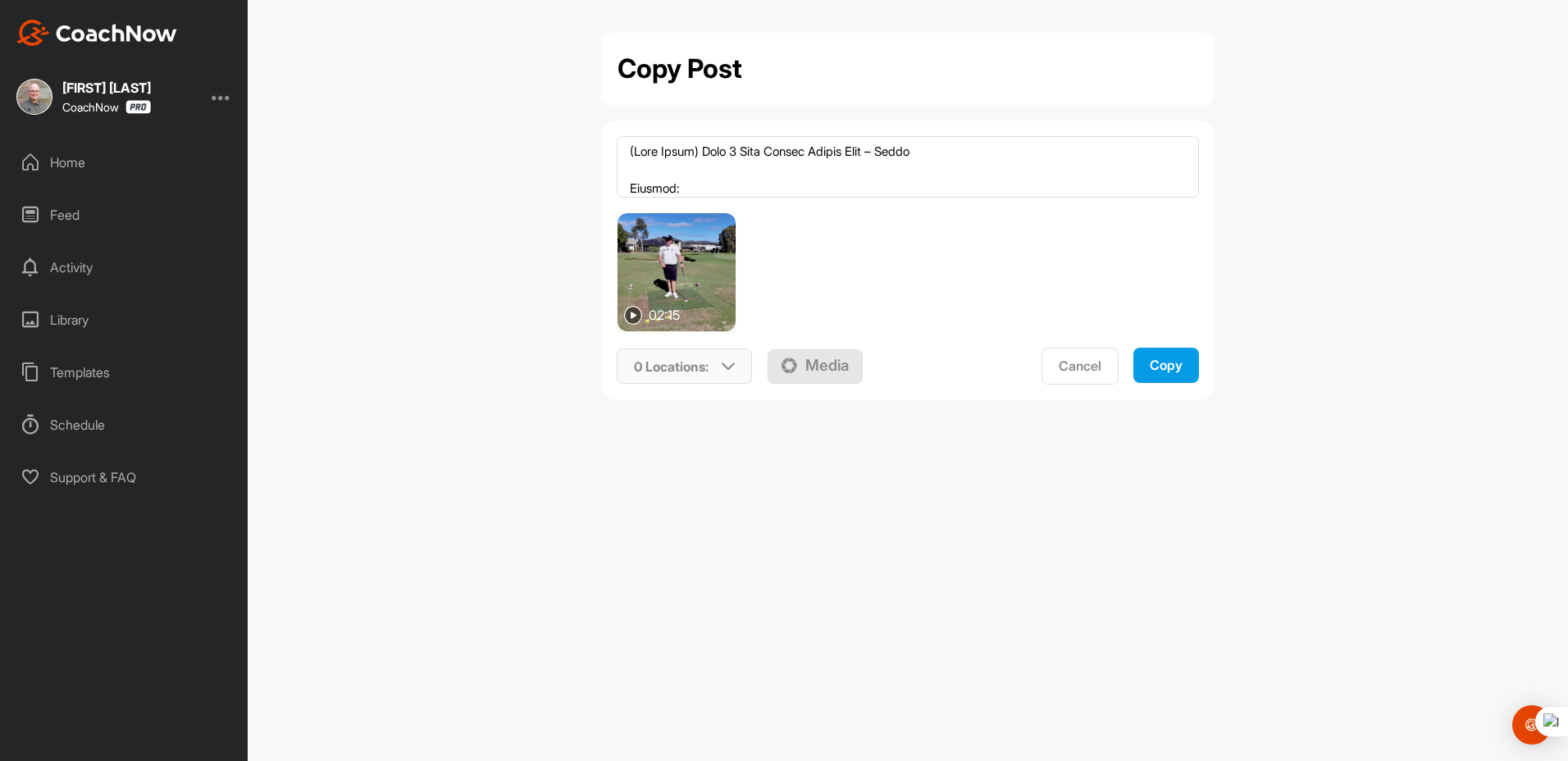 click on "0 Locations :" at bounding box center (671, 367) 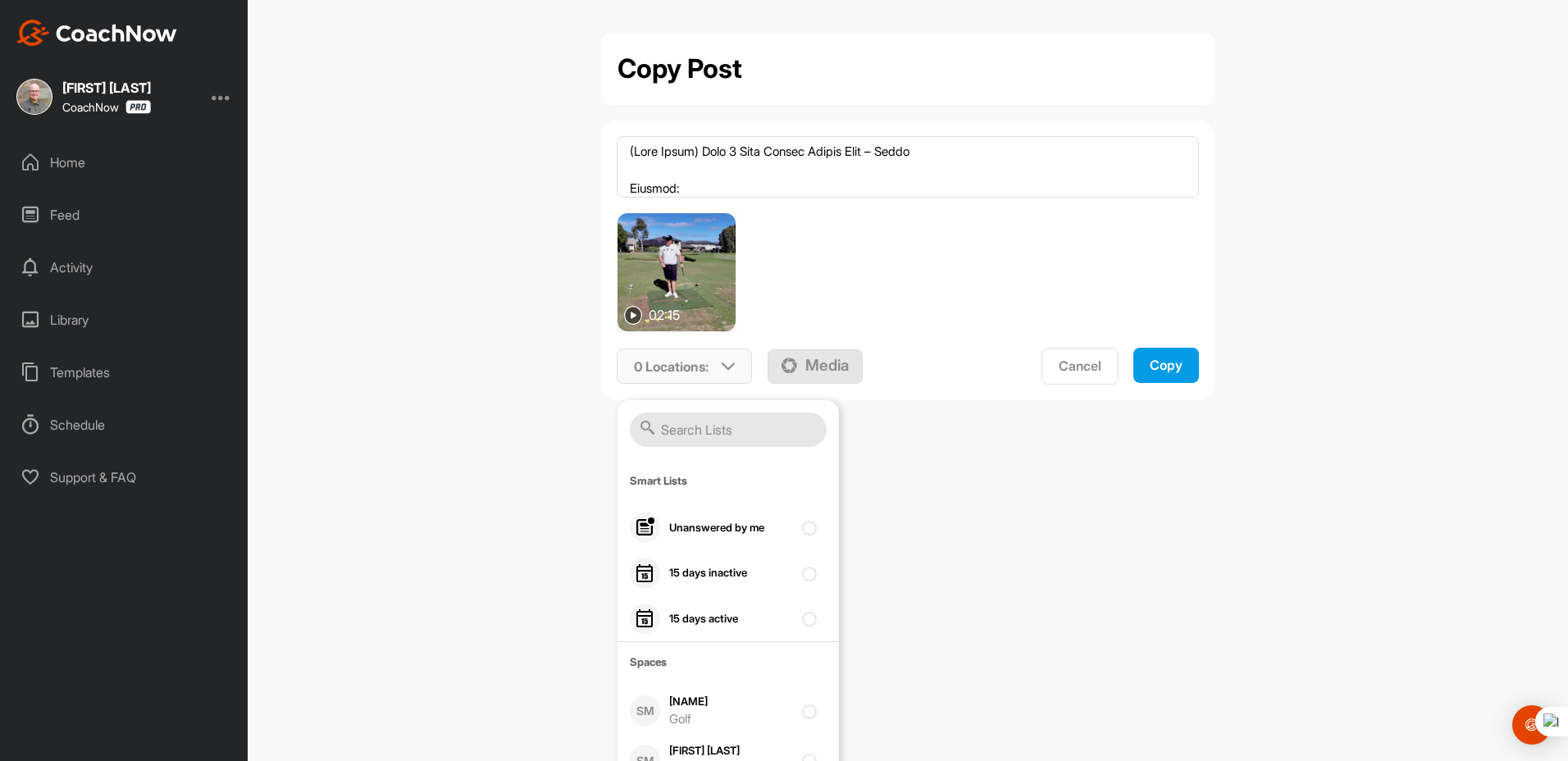 click at bounding box center [728, 430] 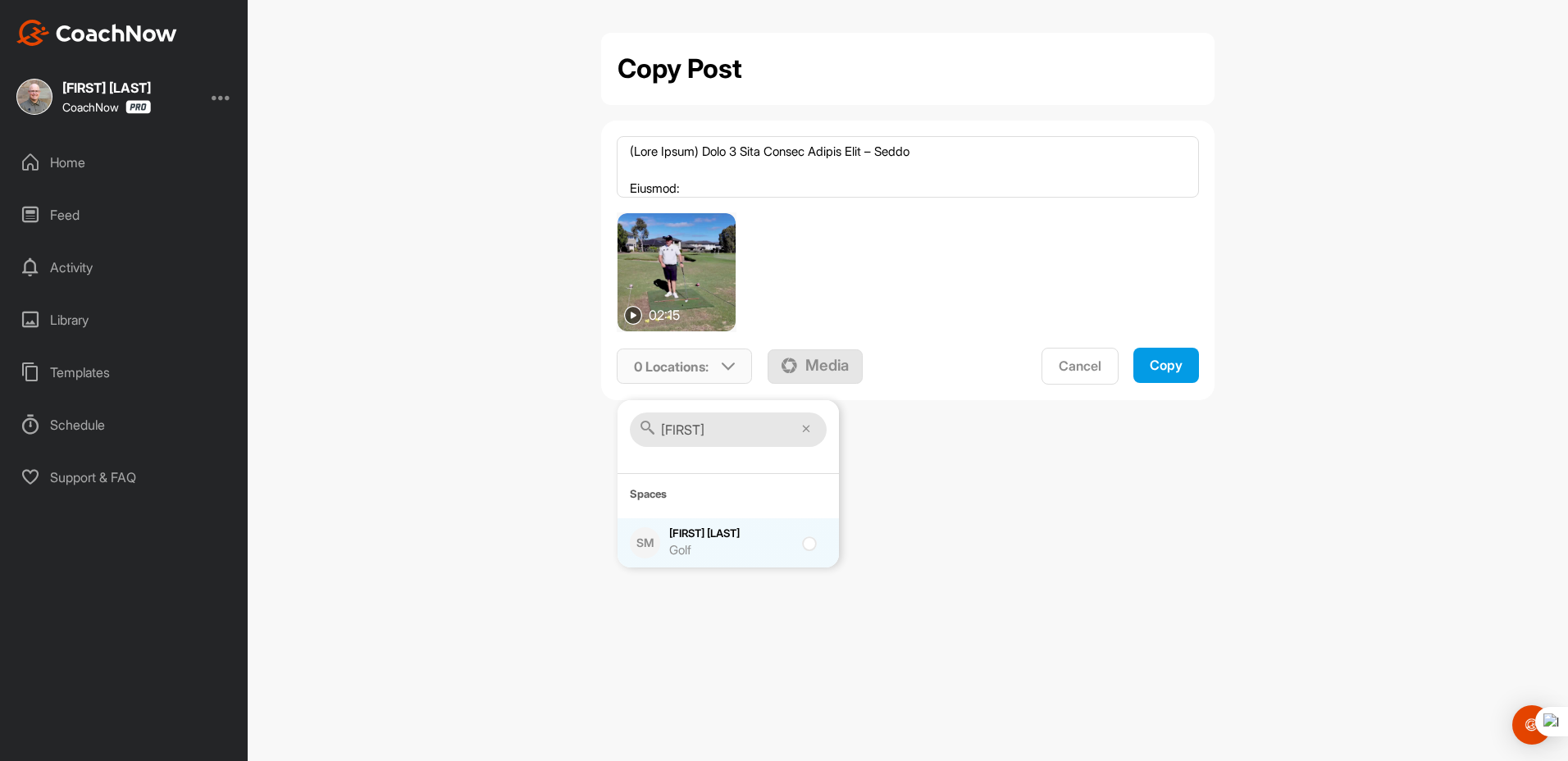 click on "[FIRST] [LAST] Golf" at bounding box center [731, 543] 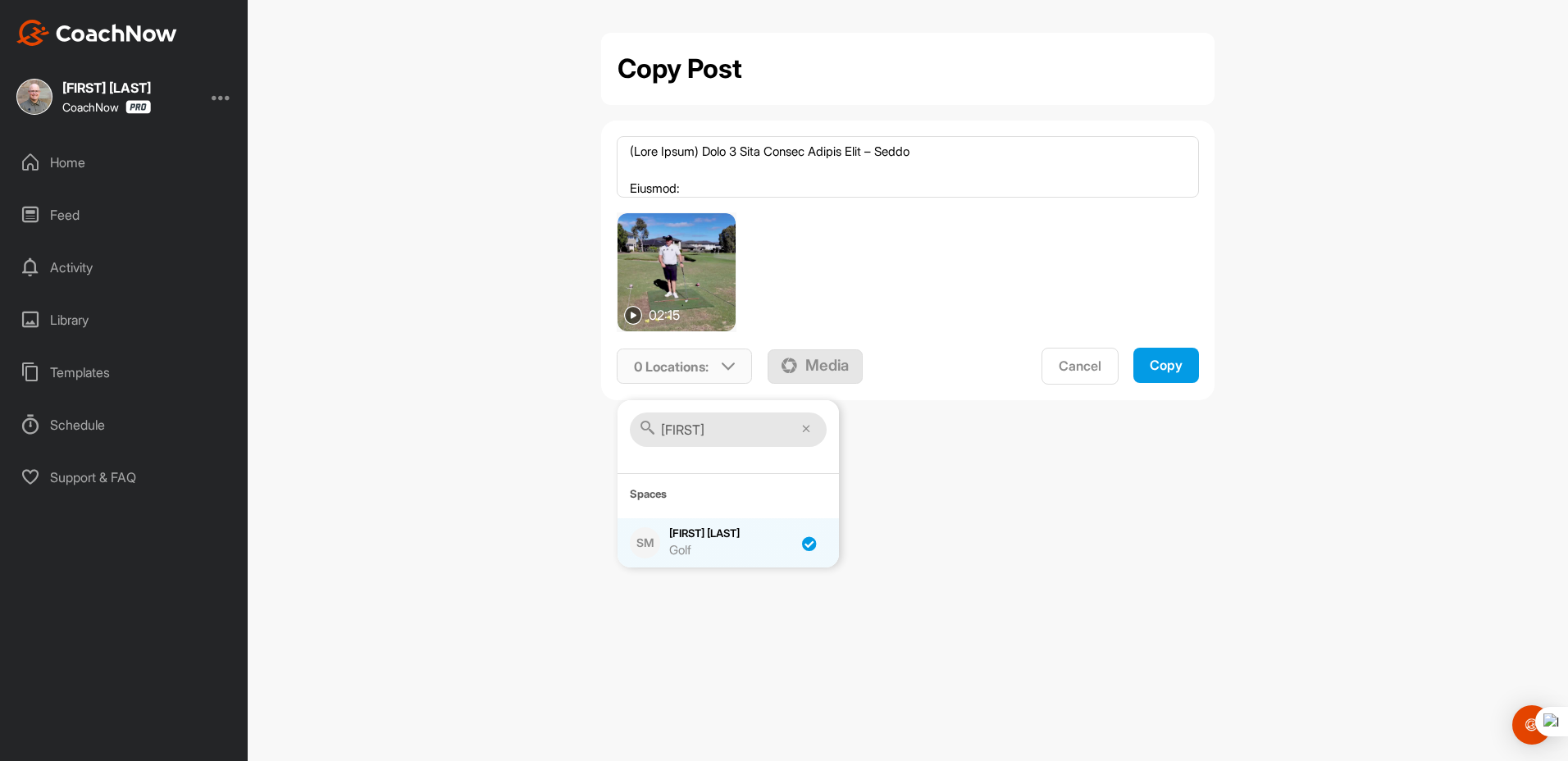 checkbox on "true" 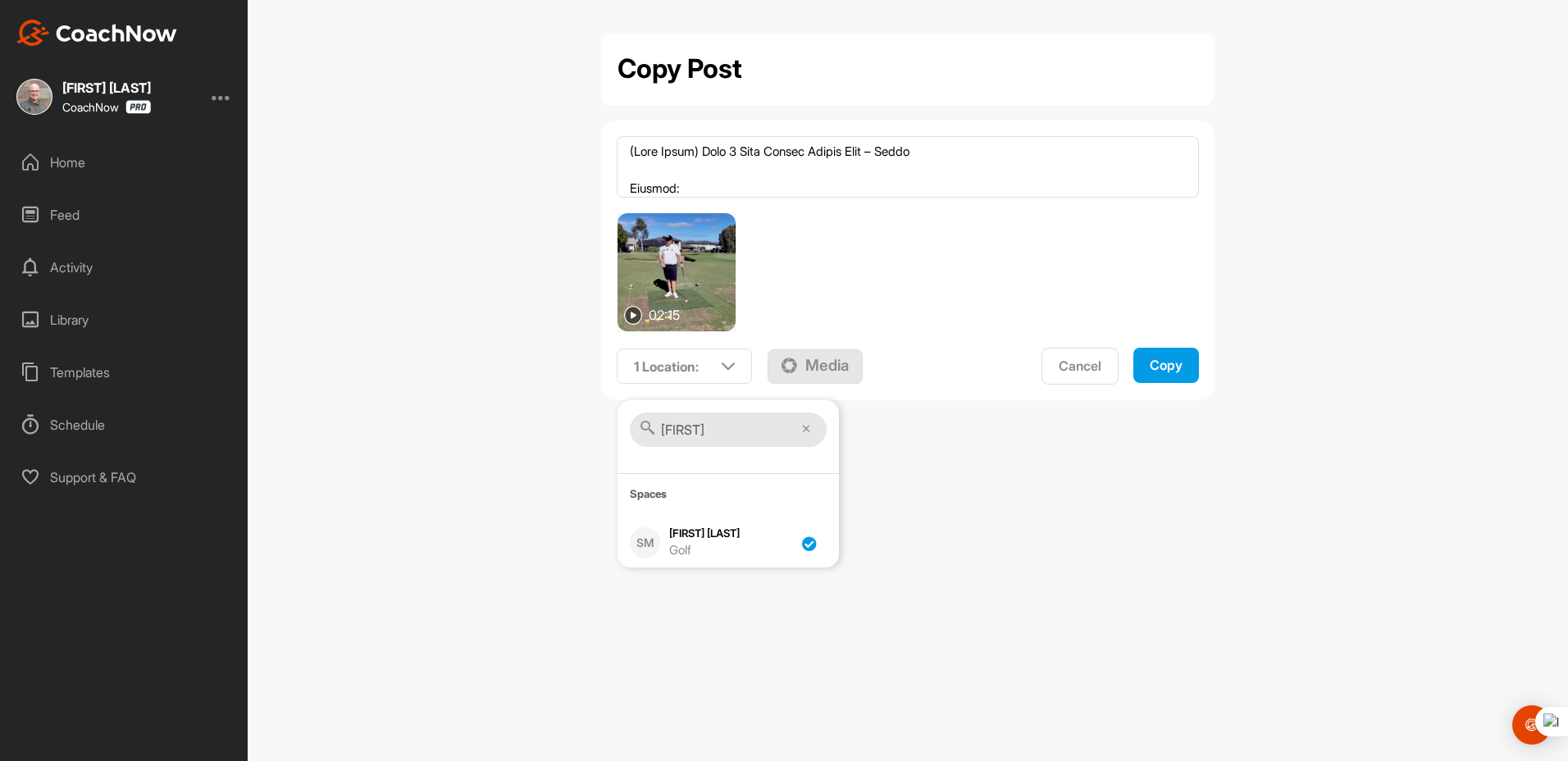 click on "Copy" at bounding box center (1166, 365) 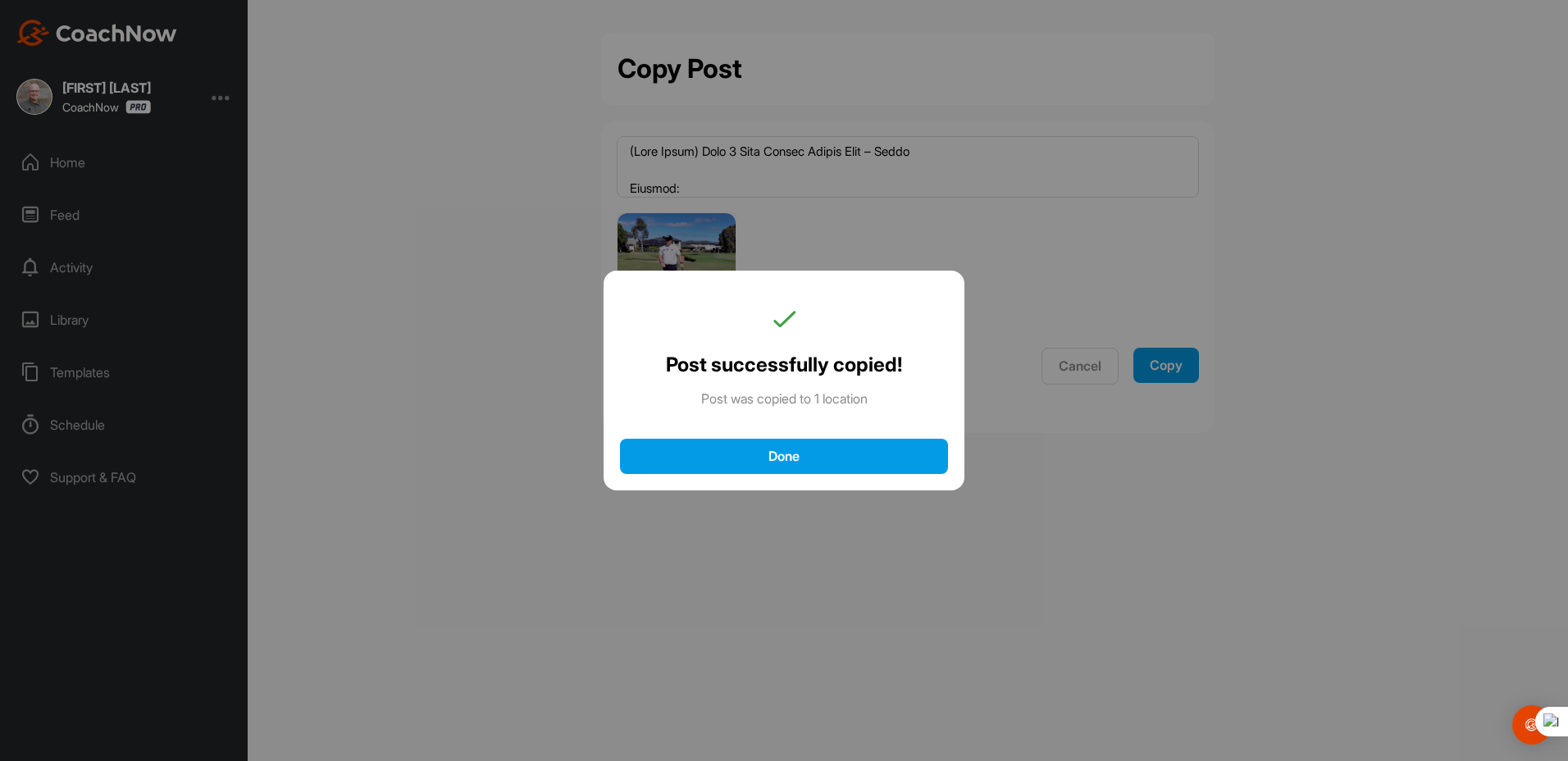 click on "Done" at bounding box center [784, 456] 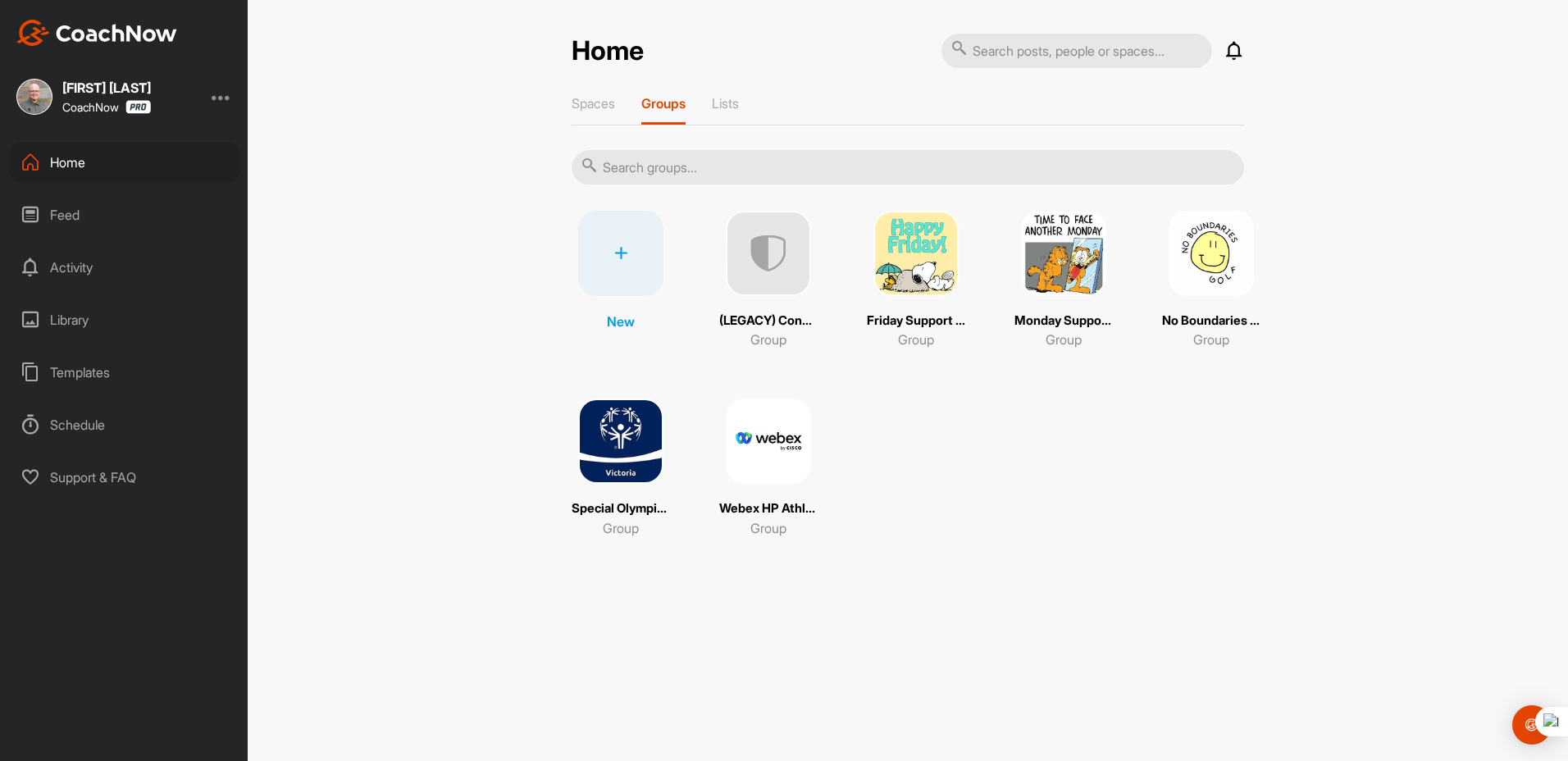 click on "Home" at bounding box center (125, 162) 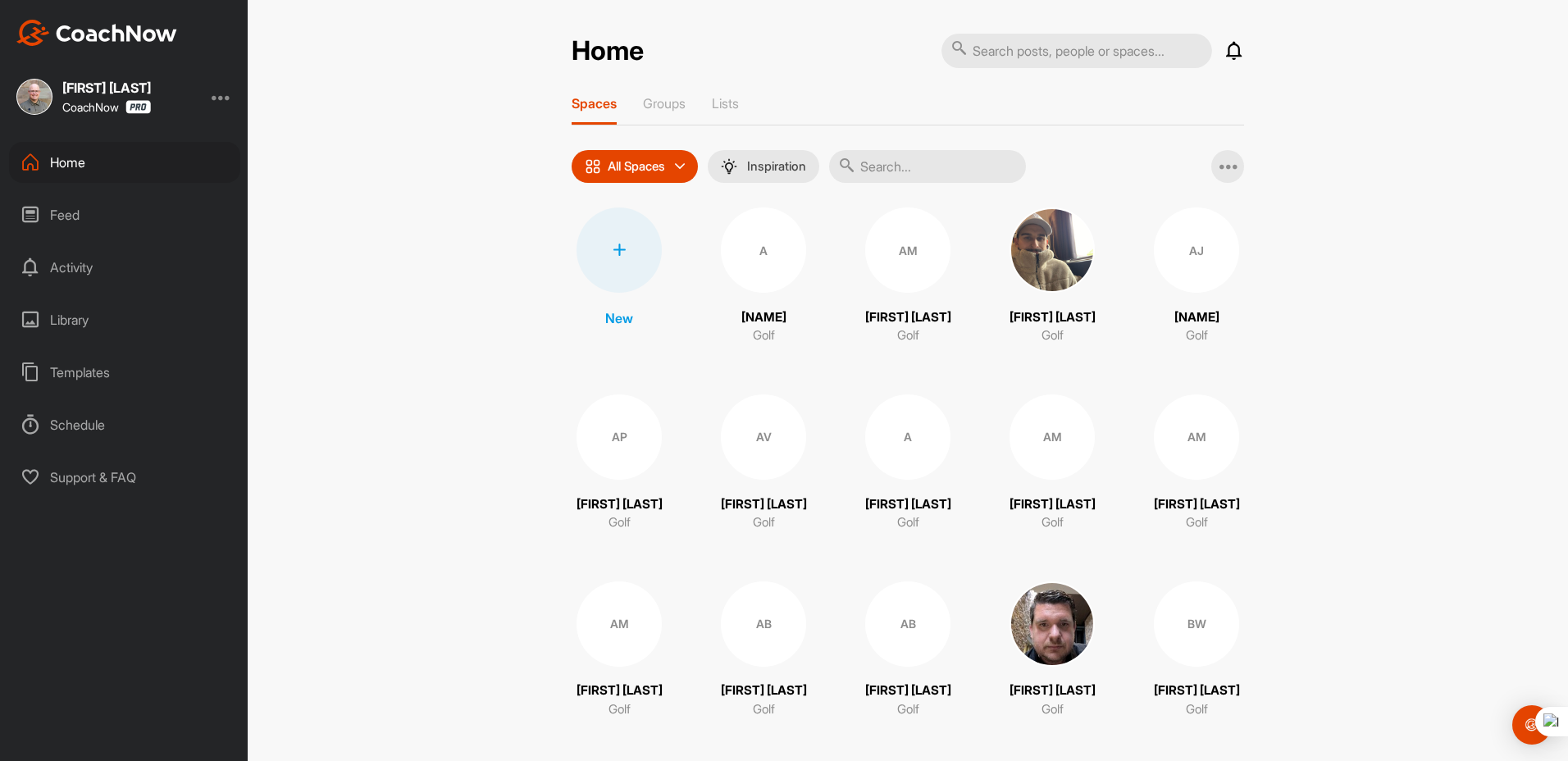 click at bounding box center [928, 166] 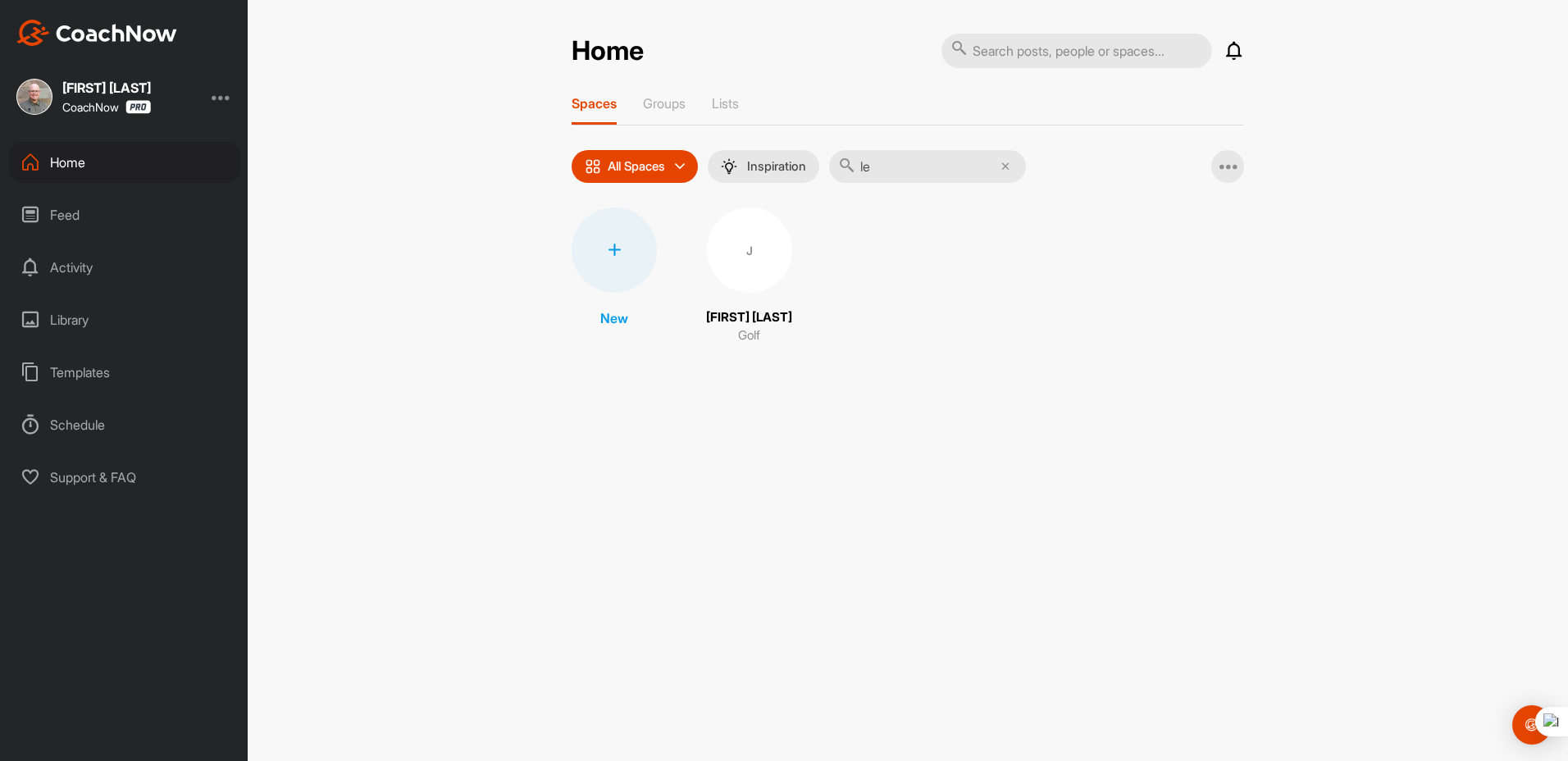 type on "l" 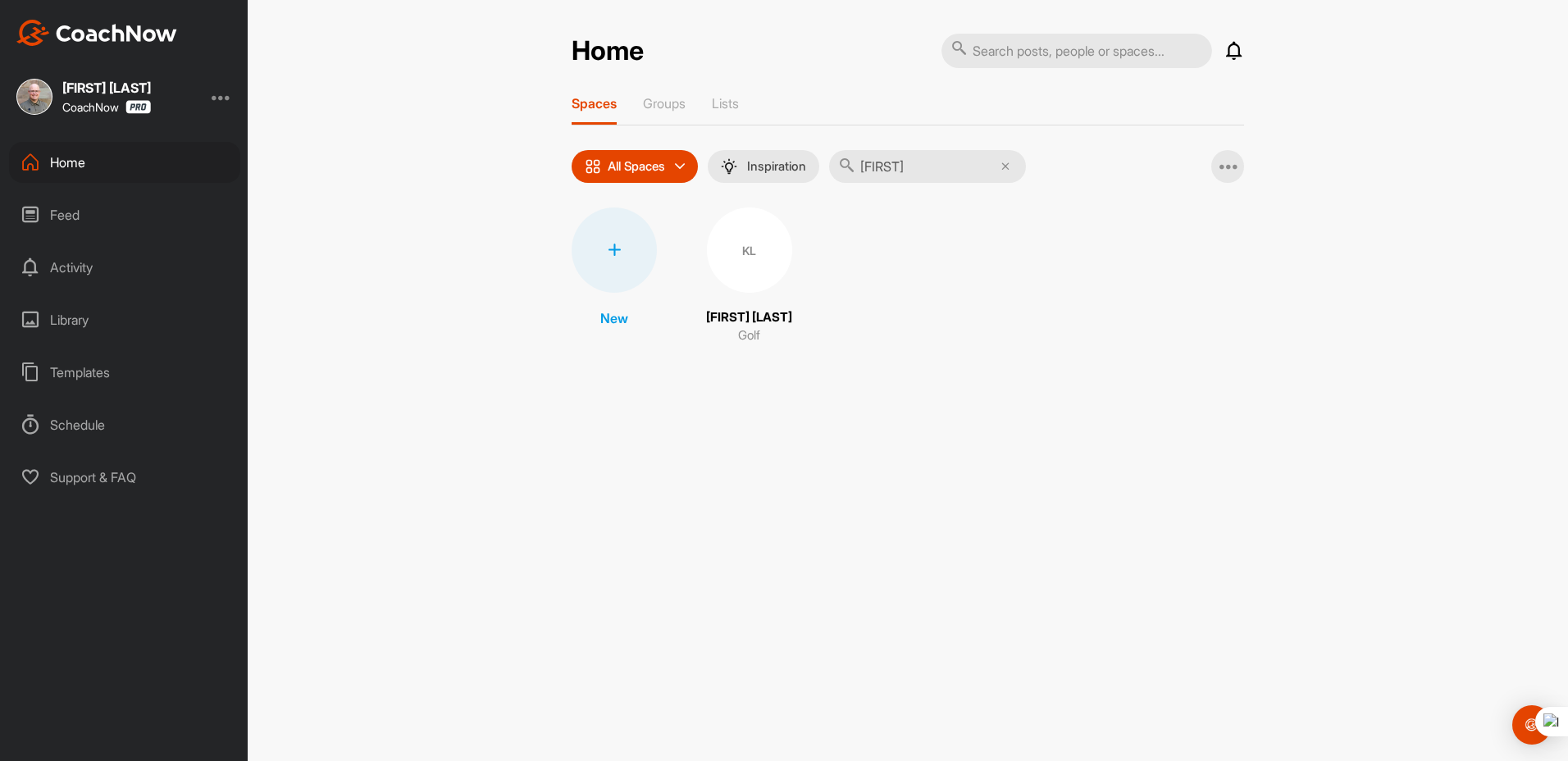 type on "[FIRST]" 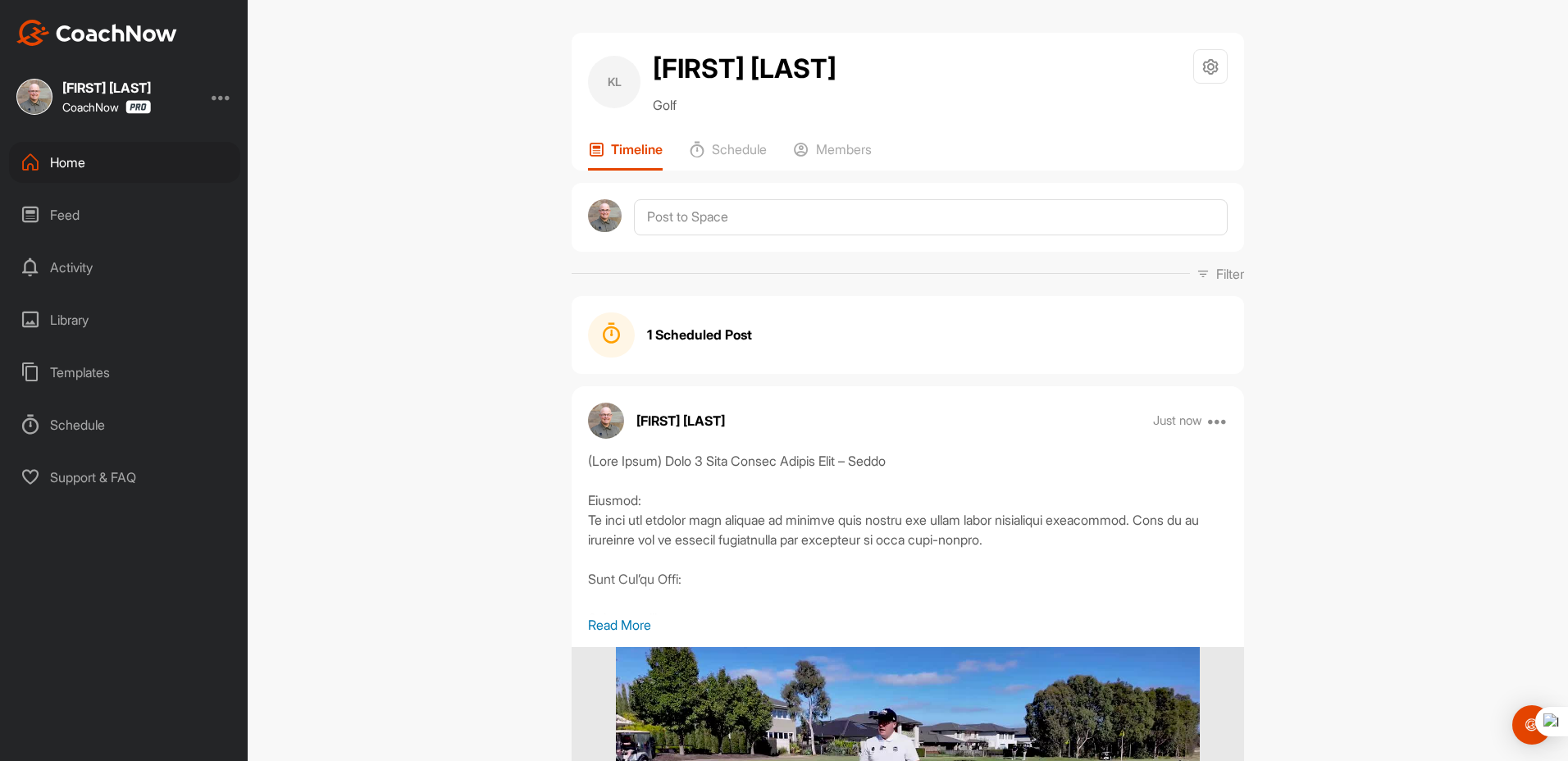 click on "Read More" at bounding box center [908, 625] 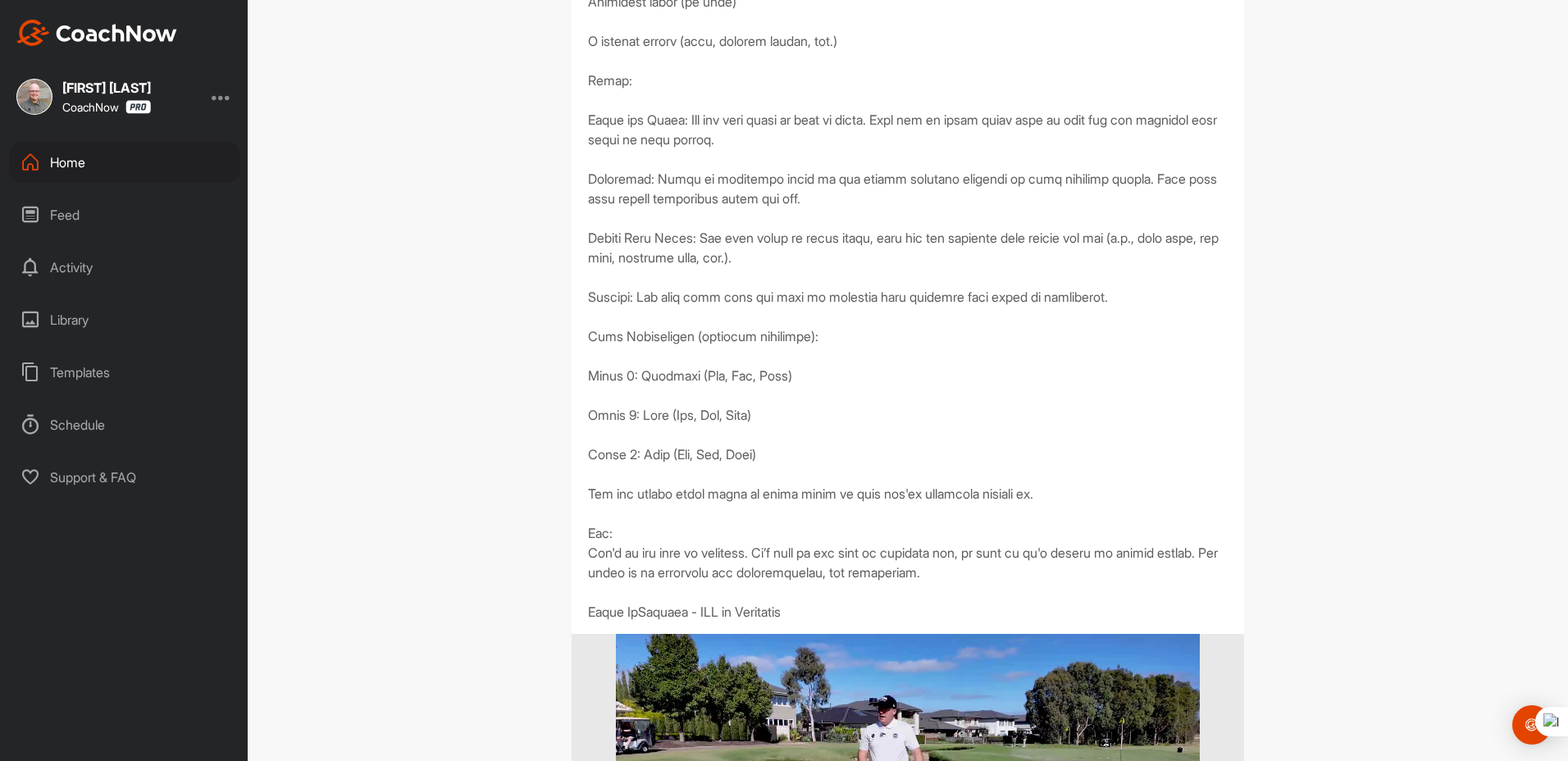 scroll, scrollTop: 0, scrollLeft: 0, axis: both 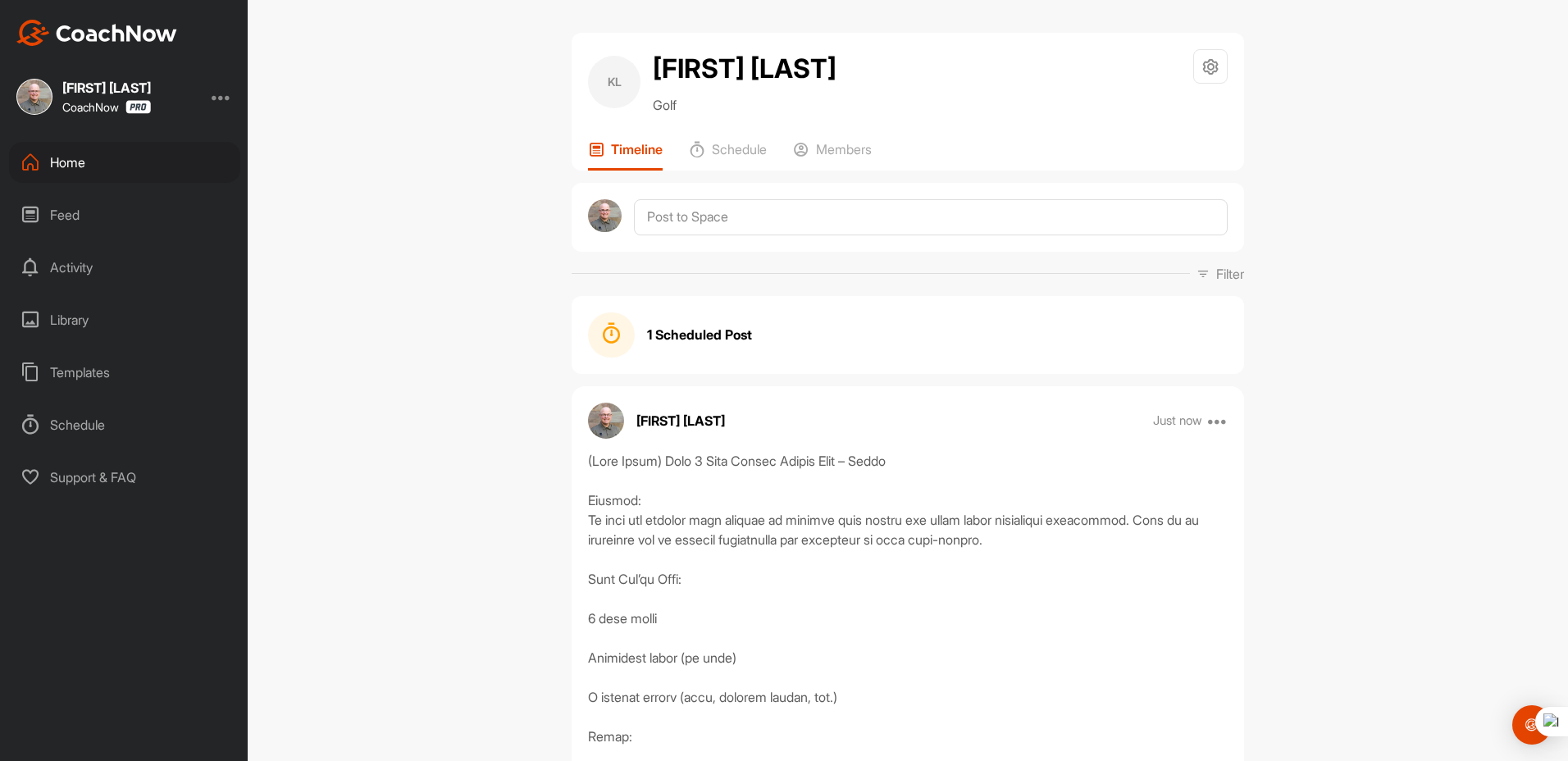 click on "Home" at bounding box center (125, 162) 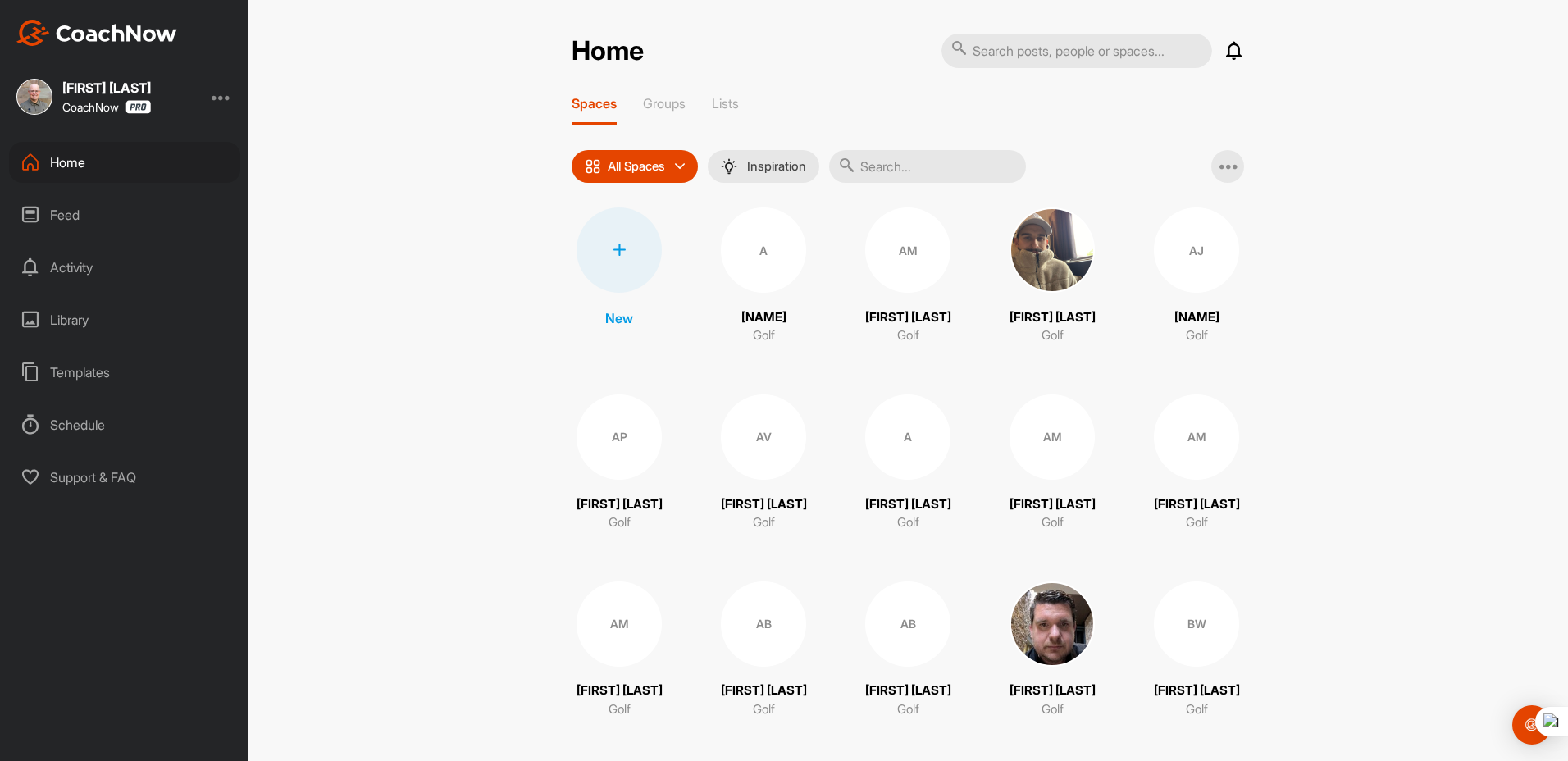 click on "AM" at bounding box center (619, 624) 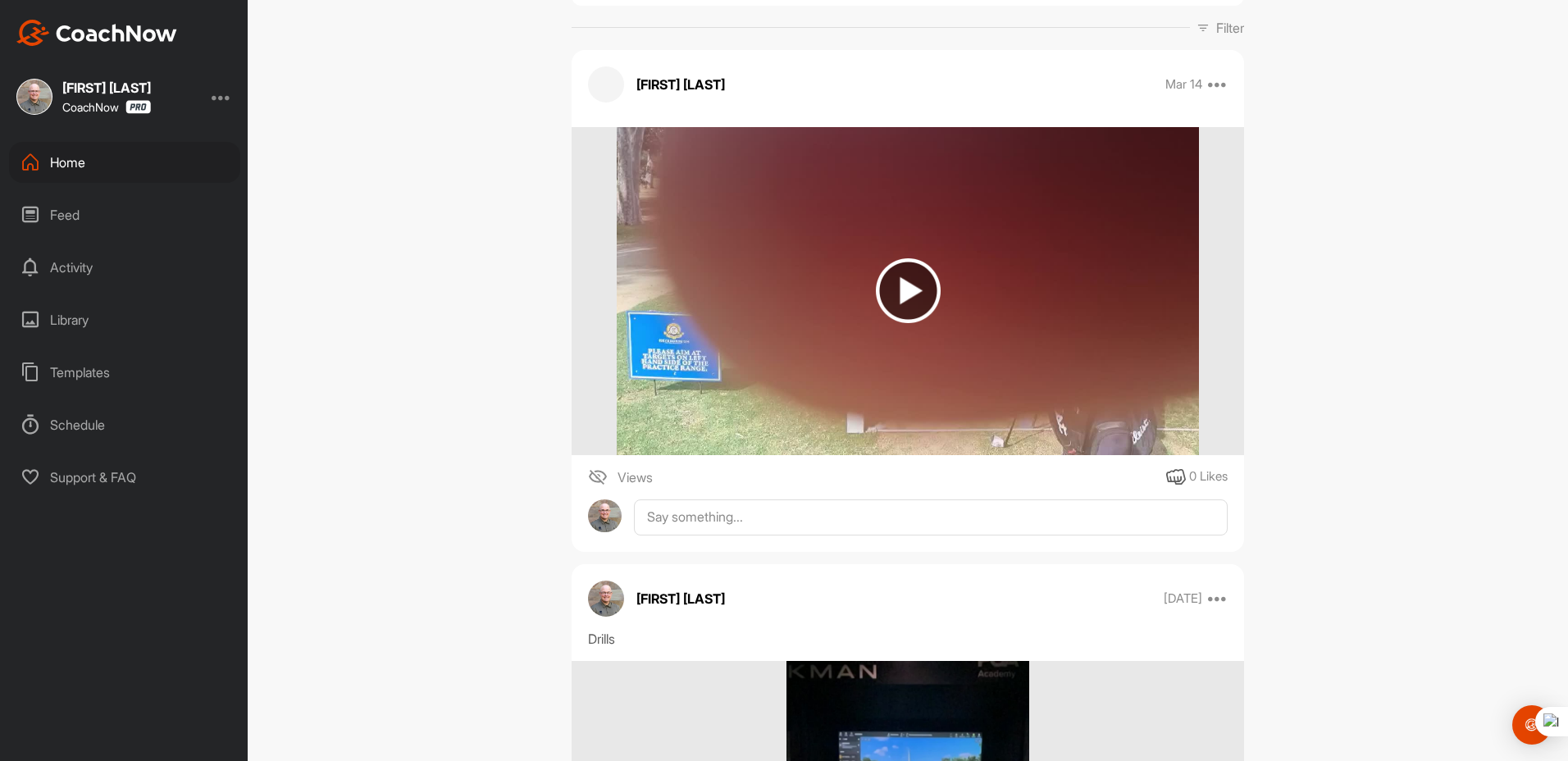 scroll, scrollTop: 0, scrollLeft: 0, axis: both 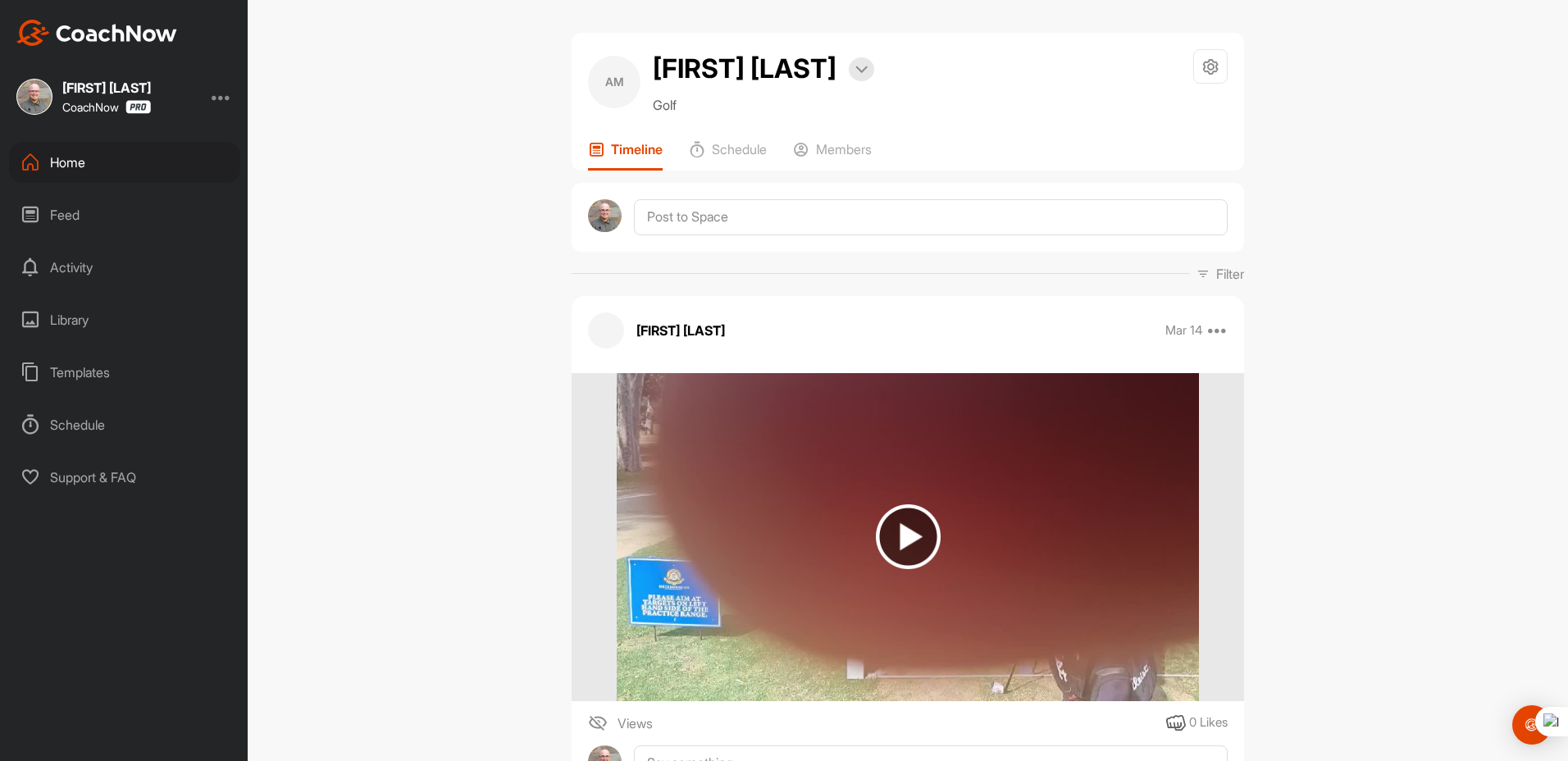 click on "Home" at bounding box center (125, 162) 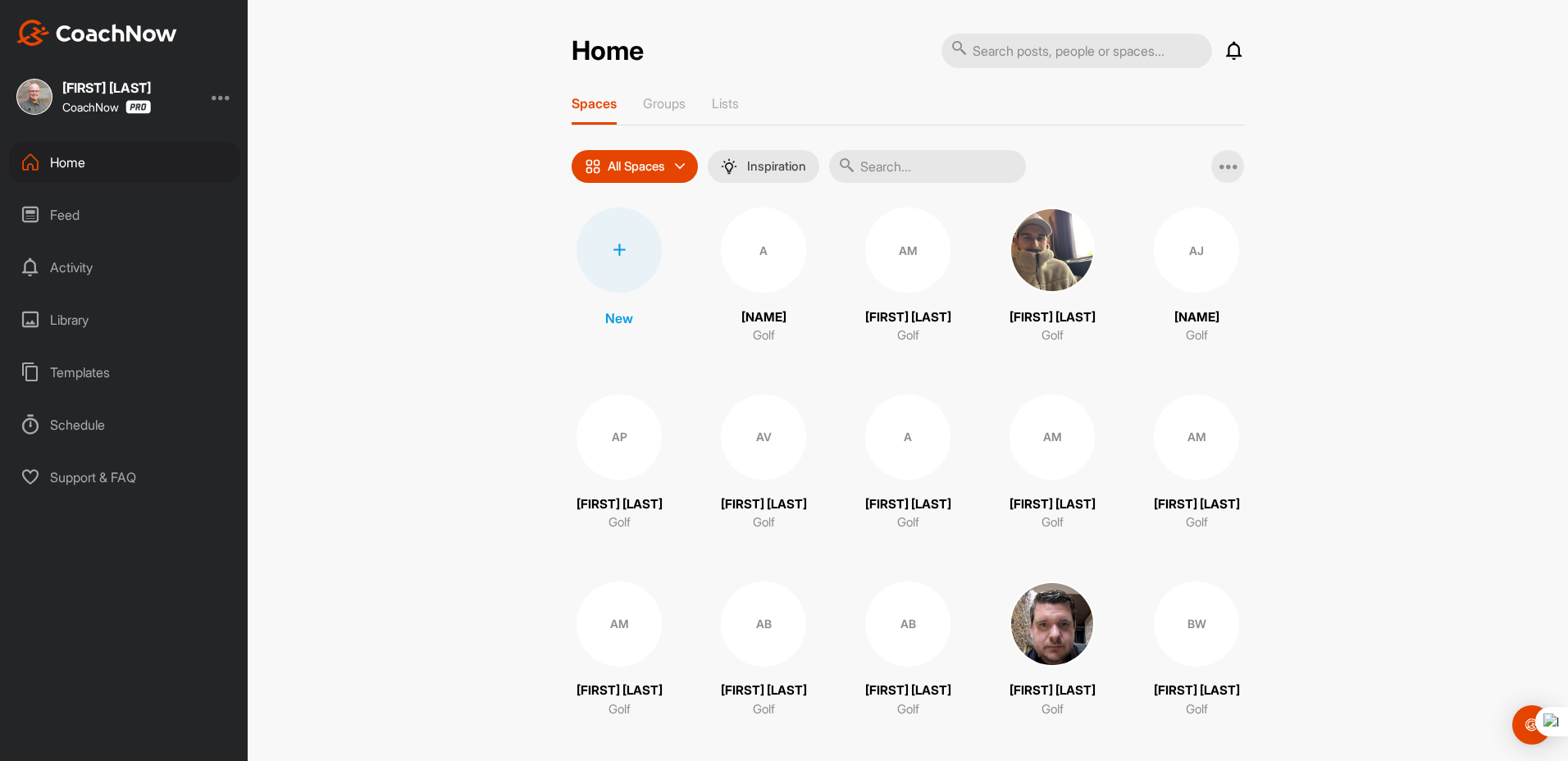 click at bounding box center (928, 166) 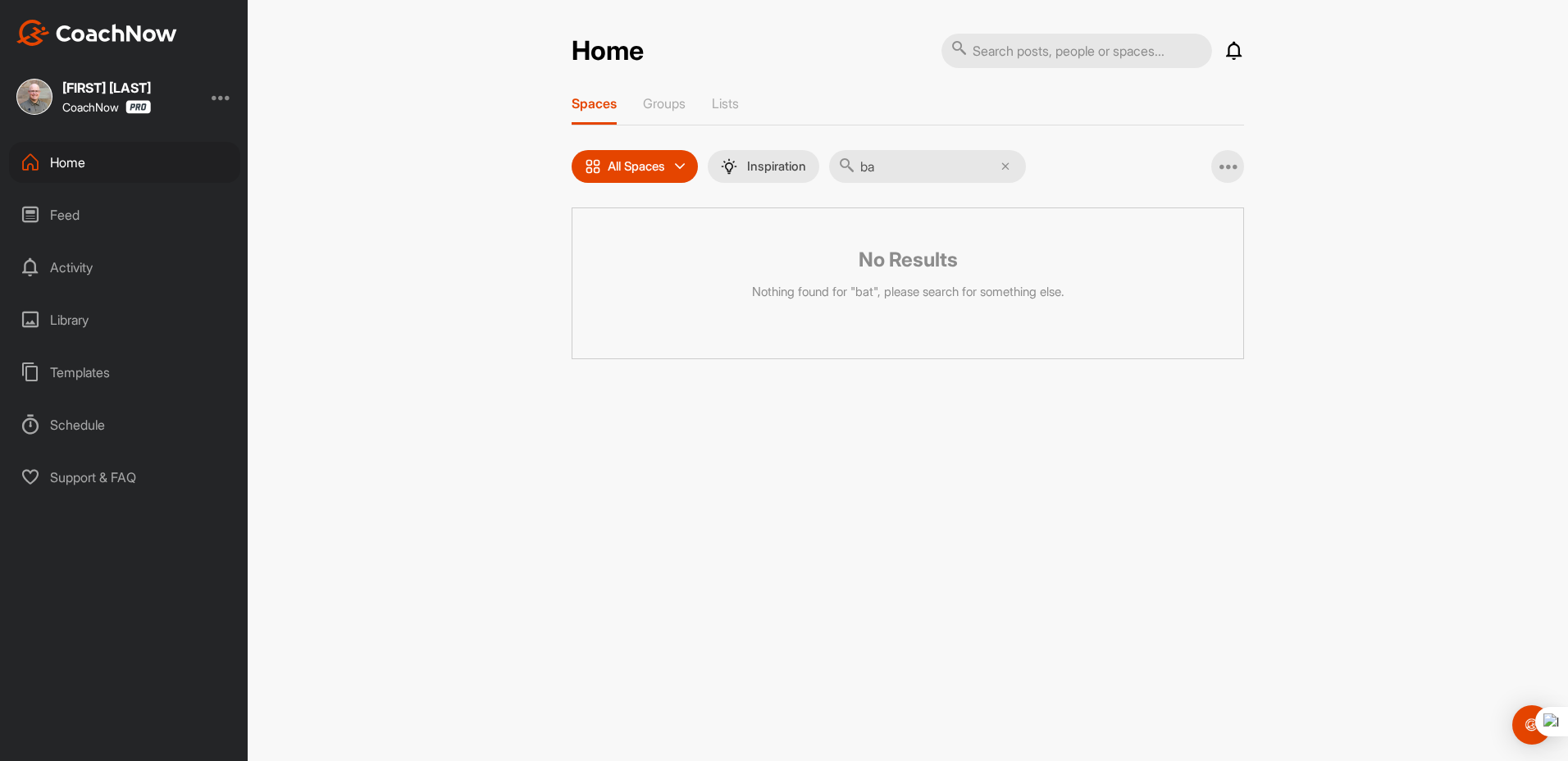 type on "b" 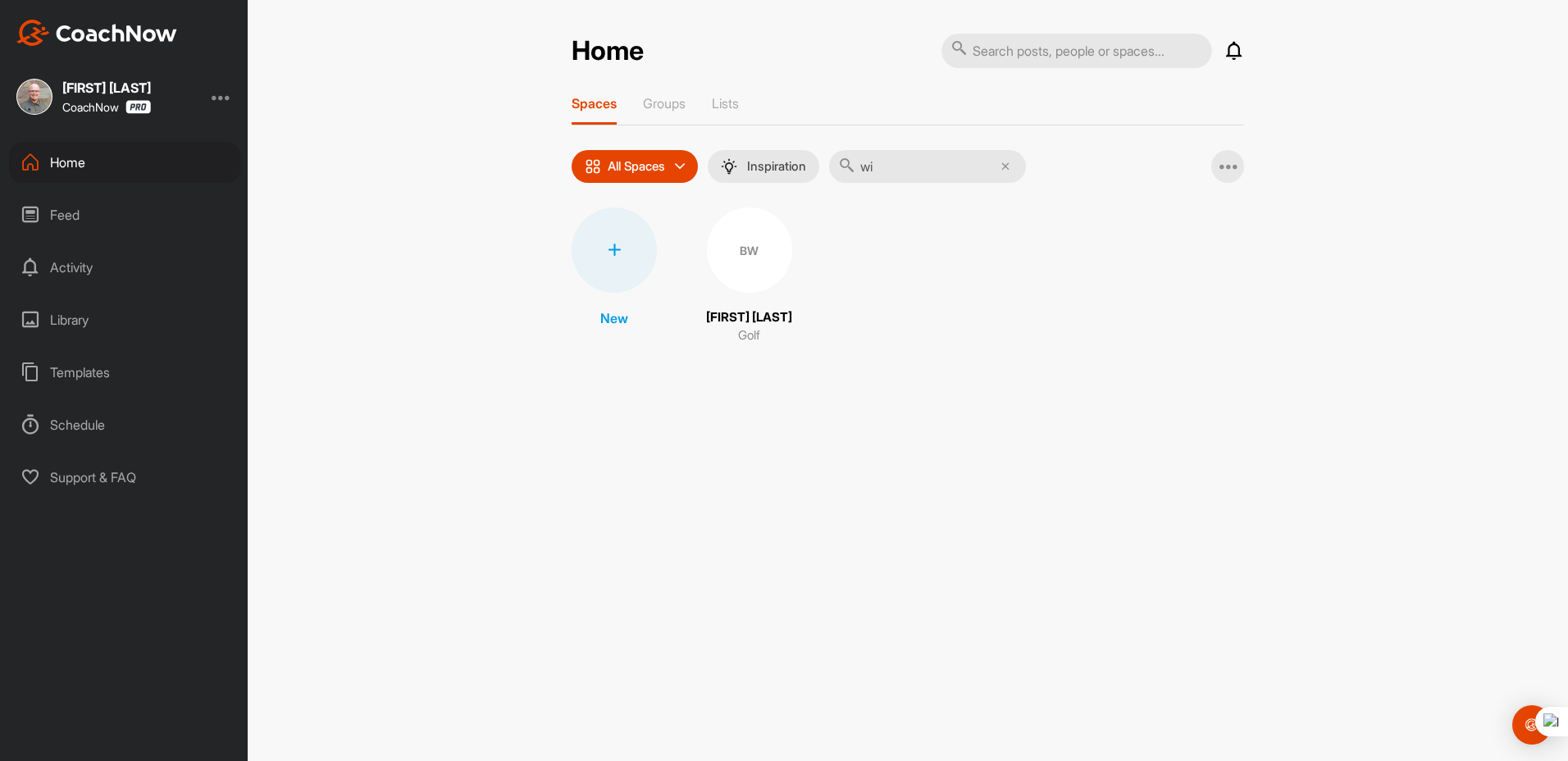 type on "w" 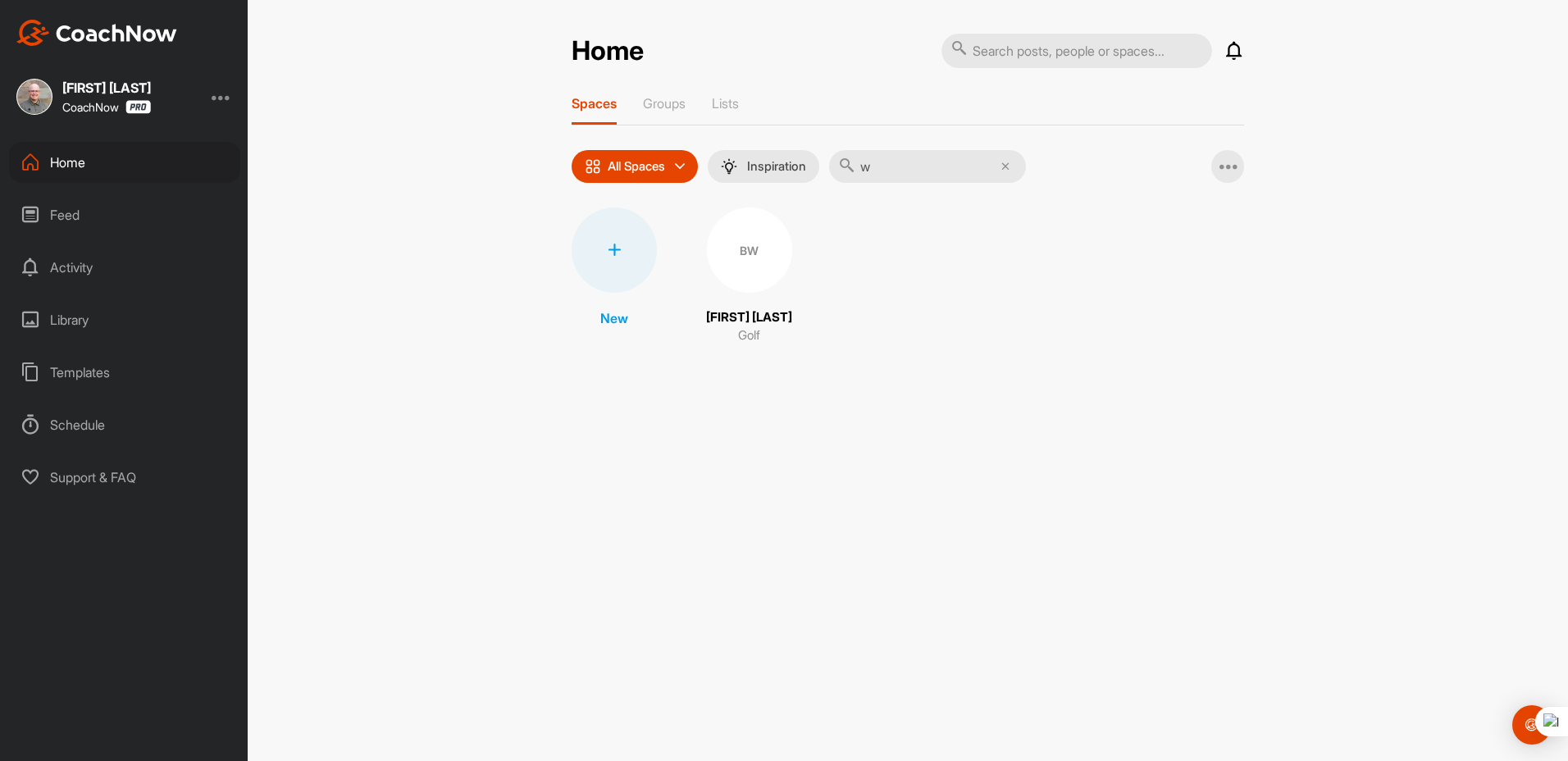 type 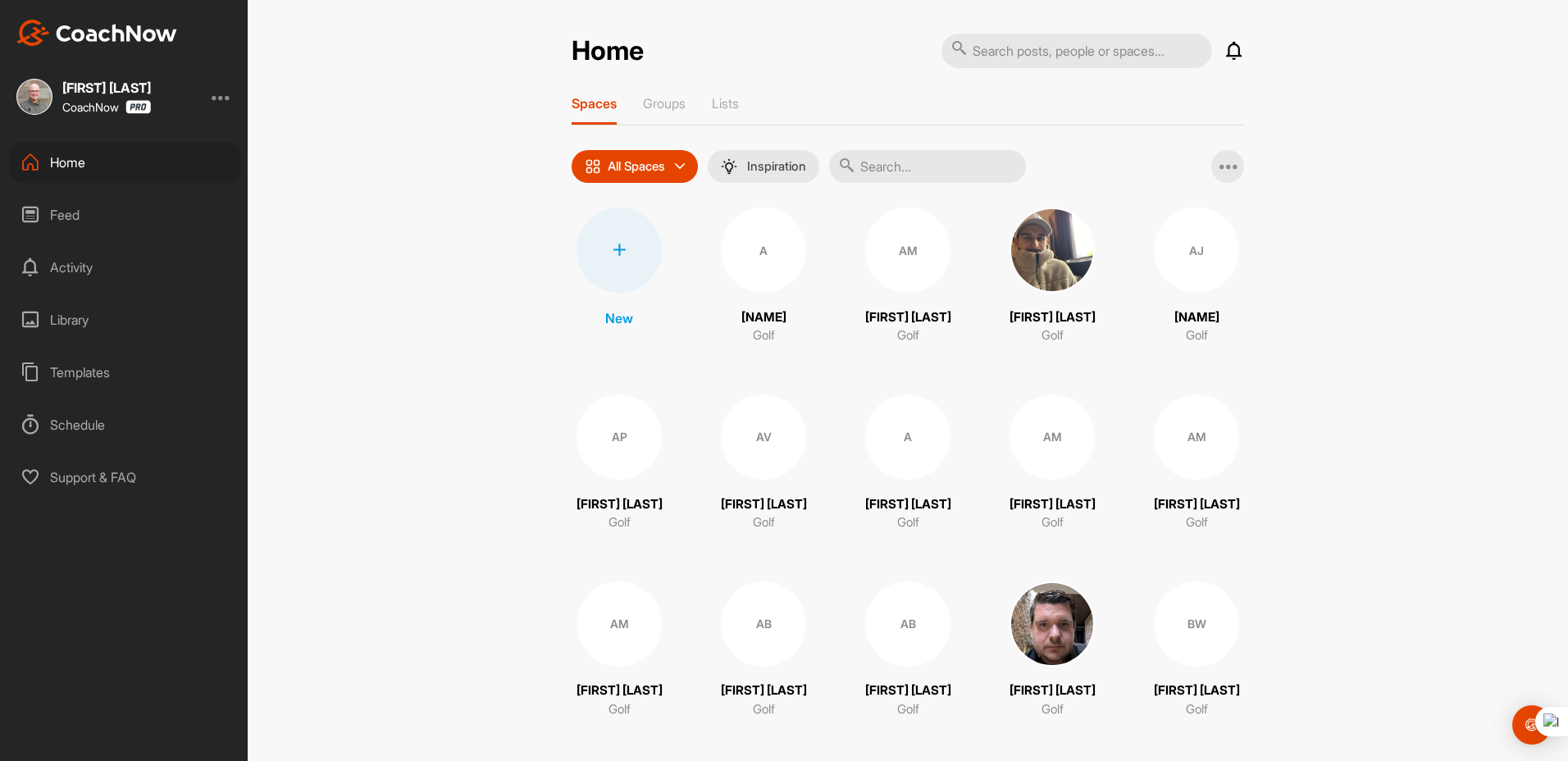 click at bounding box center [1234, 51] 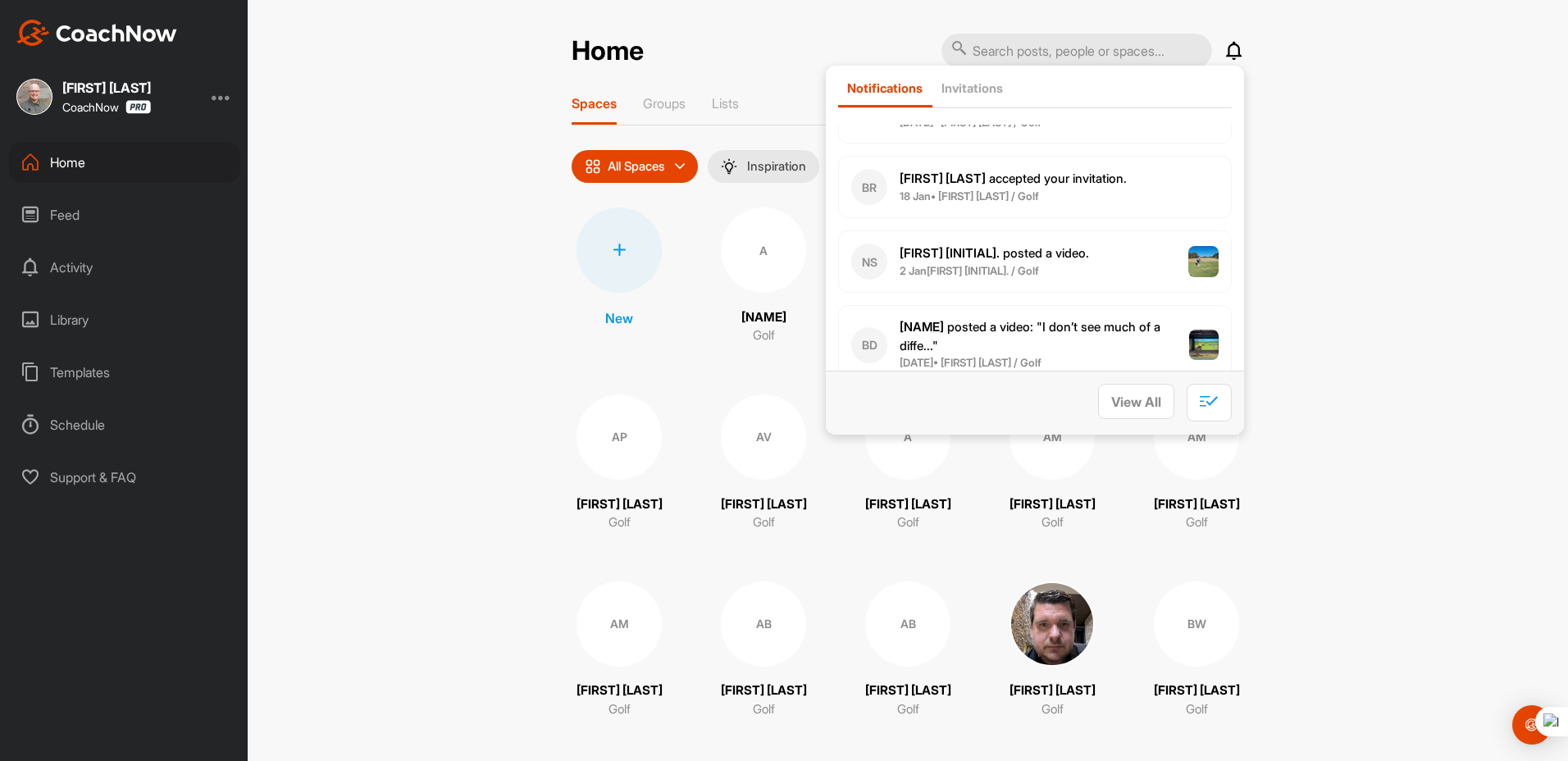 scroll, scrollTop: 7848, scrollLeft: 0, axis: vertical 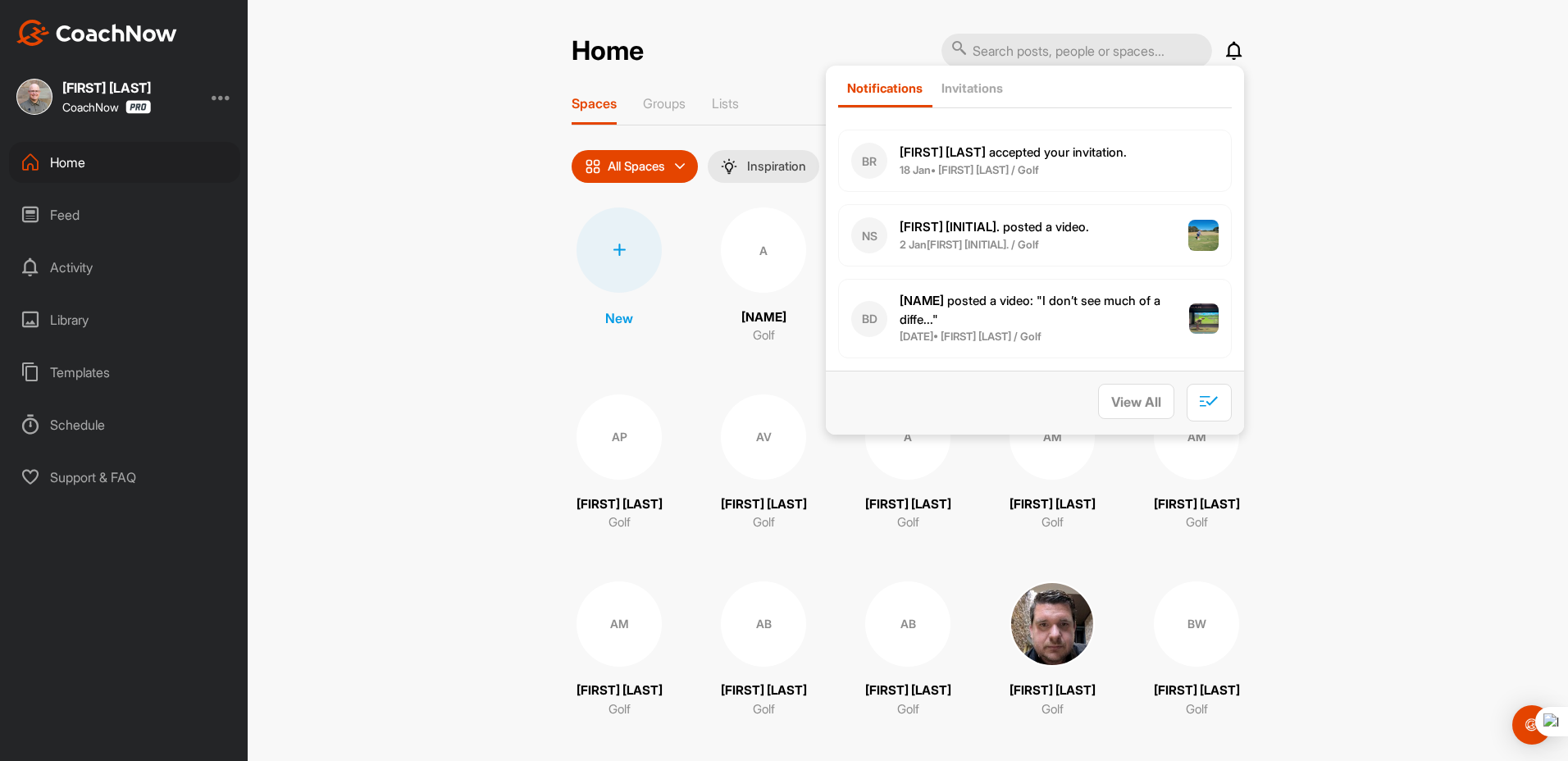 click at bounding box center [1234, 51] 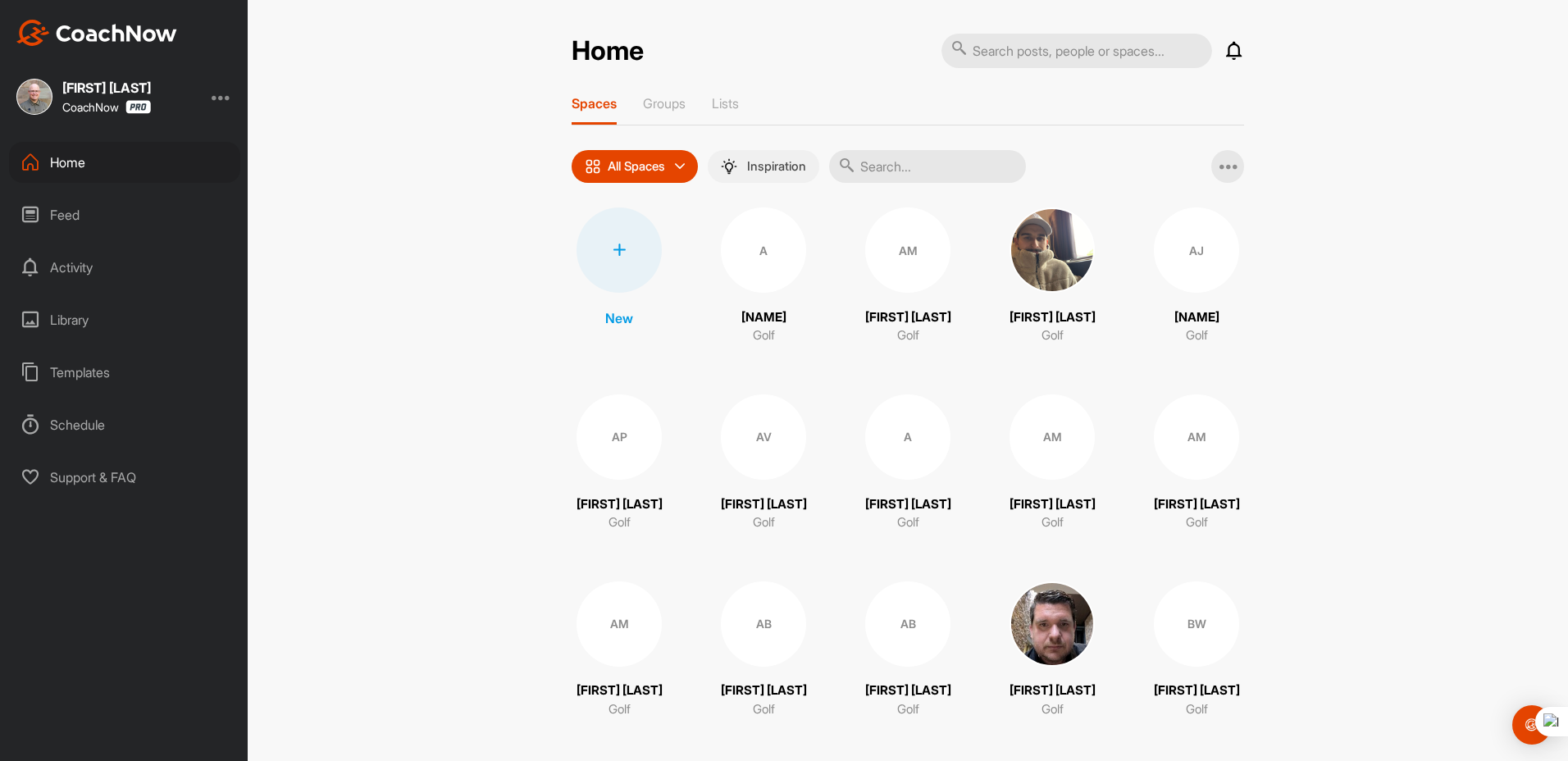 click on "Inspiration" at bounding box center (777, 166) 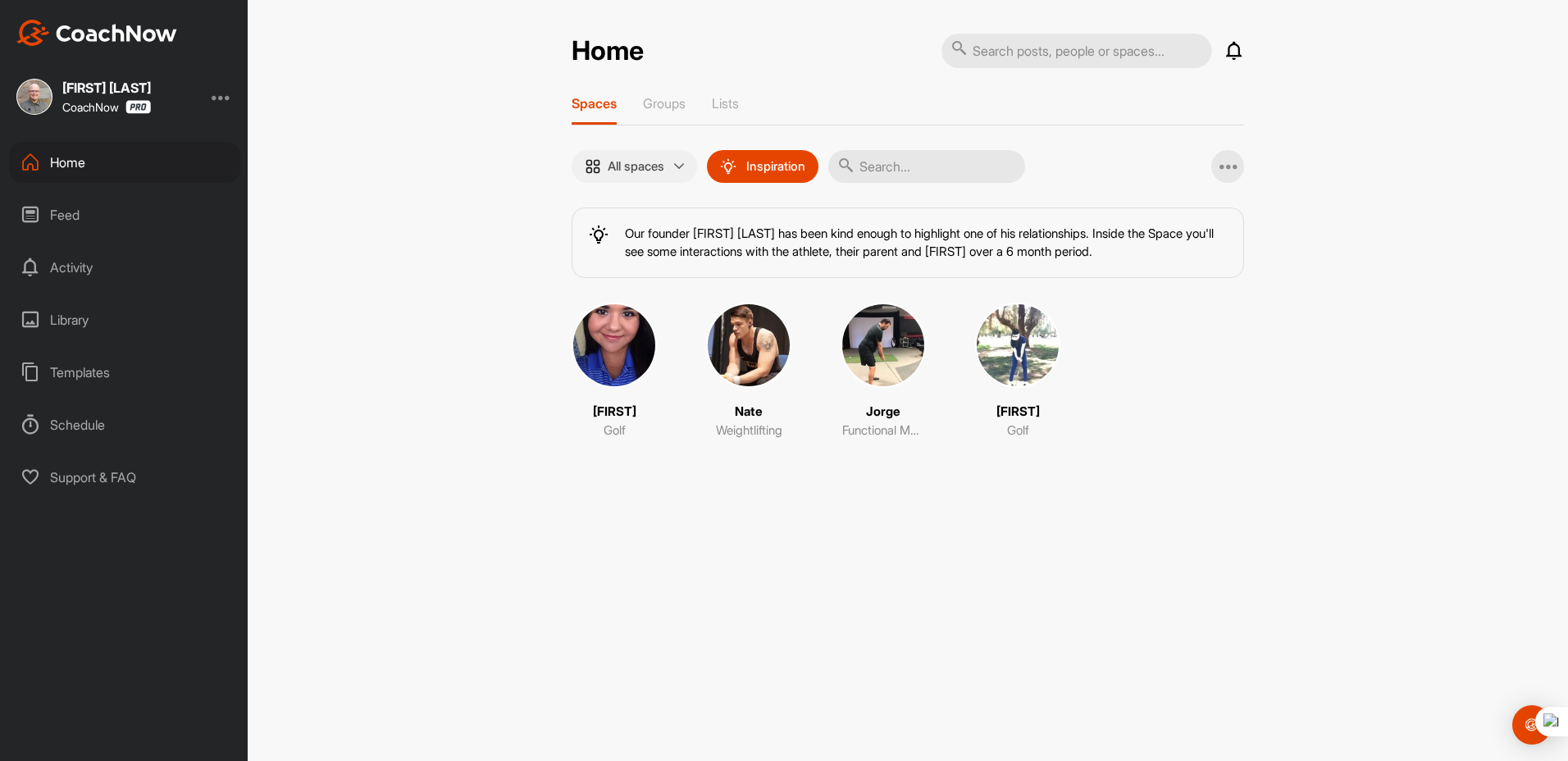 click on "All spaces" at bounding box center [636, 166] 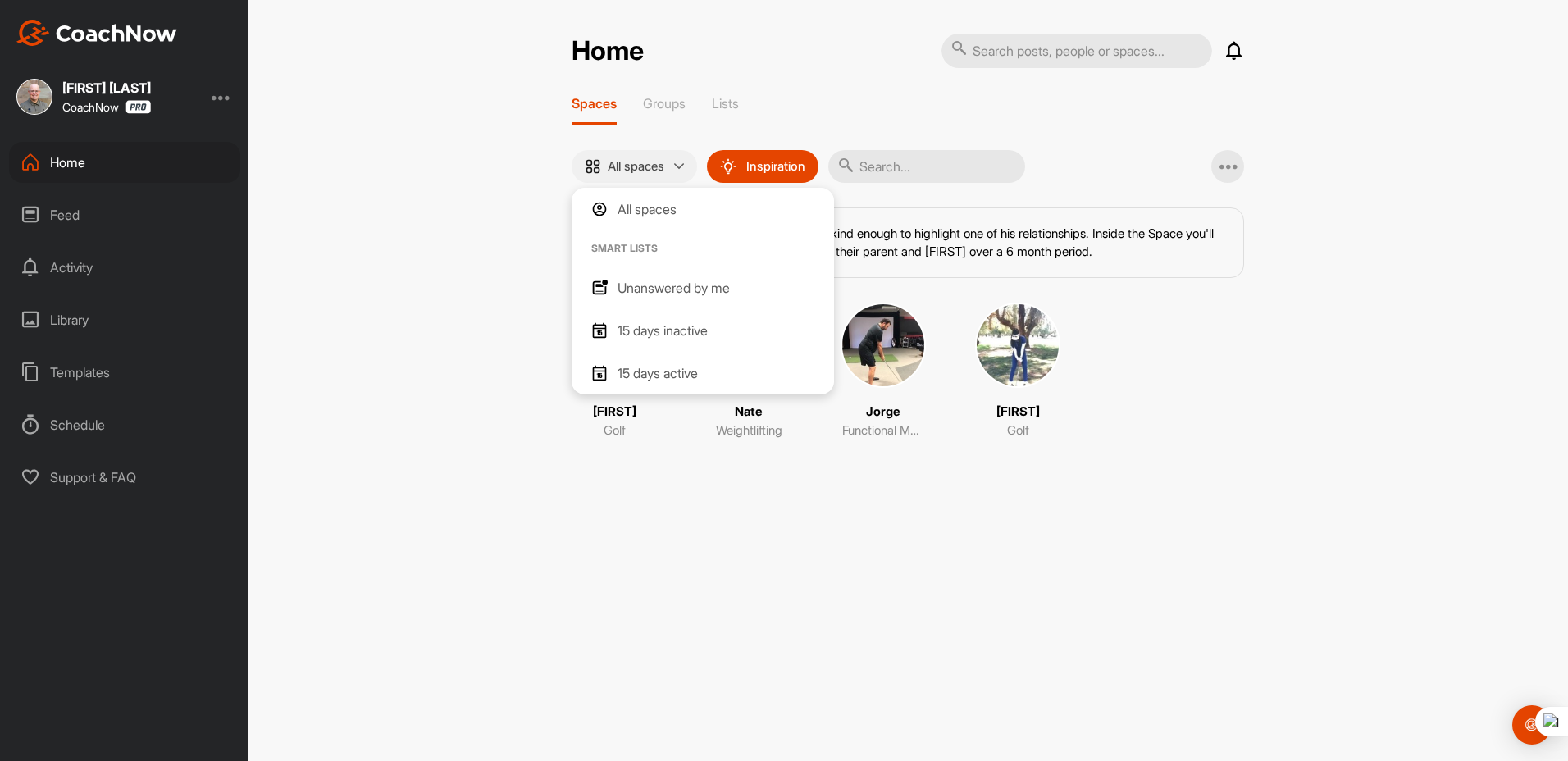 click on "All spaces" at bounding box center (636, 166) 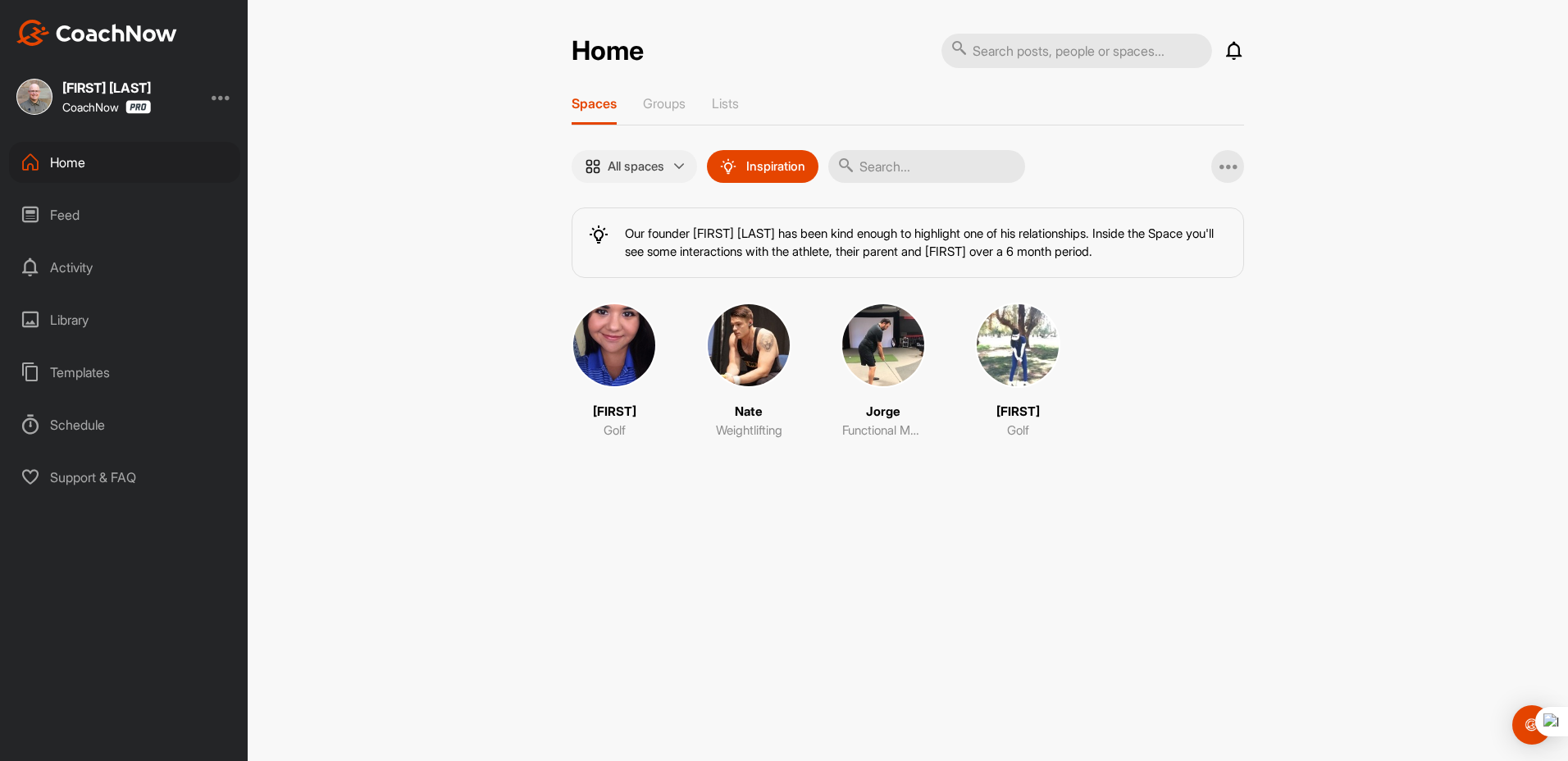 click on "All spaces" at bounding box center (636, 166) 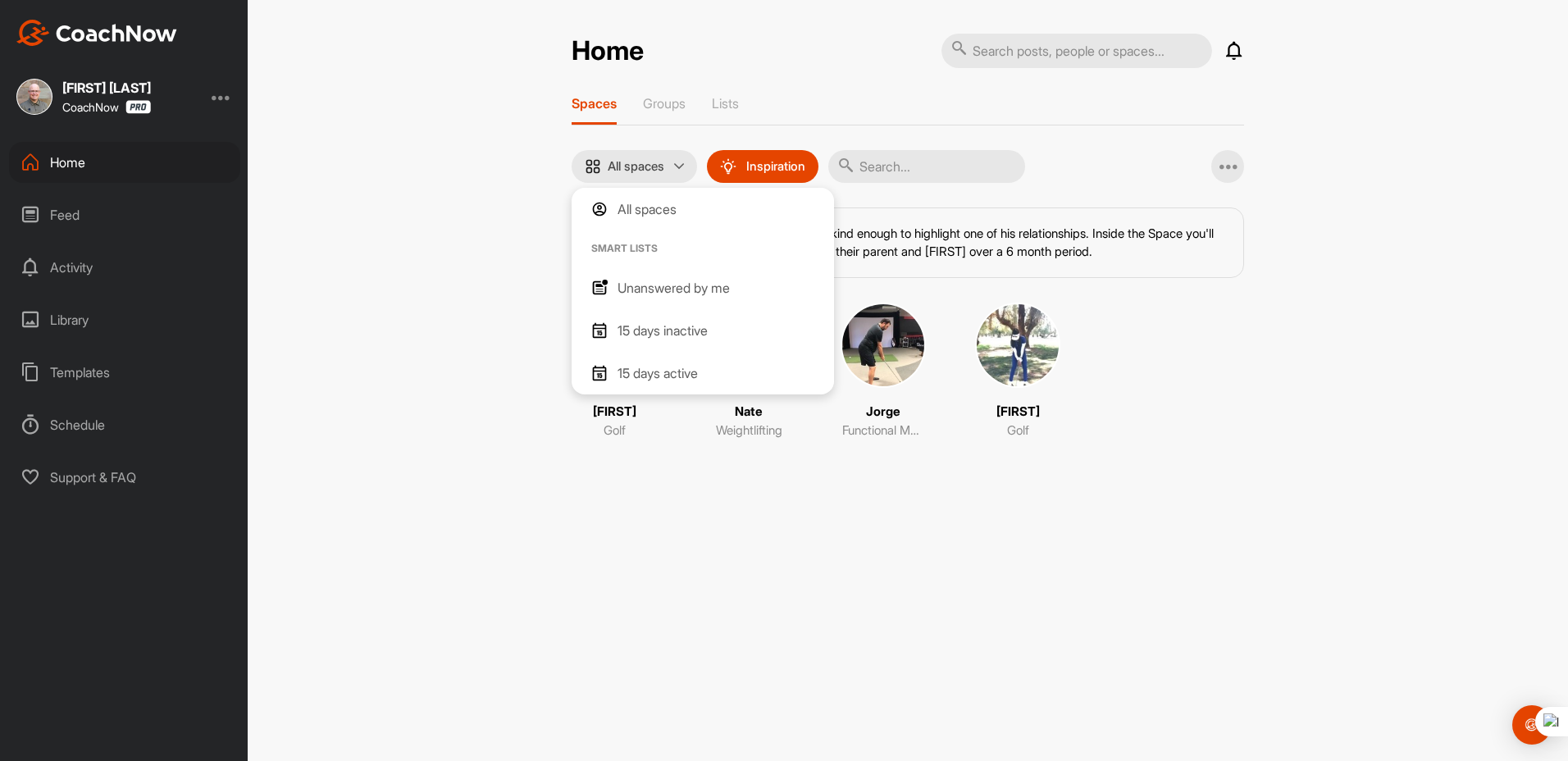 click on "Spaces" at bounding box center (594, 103) 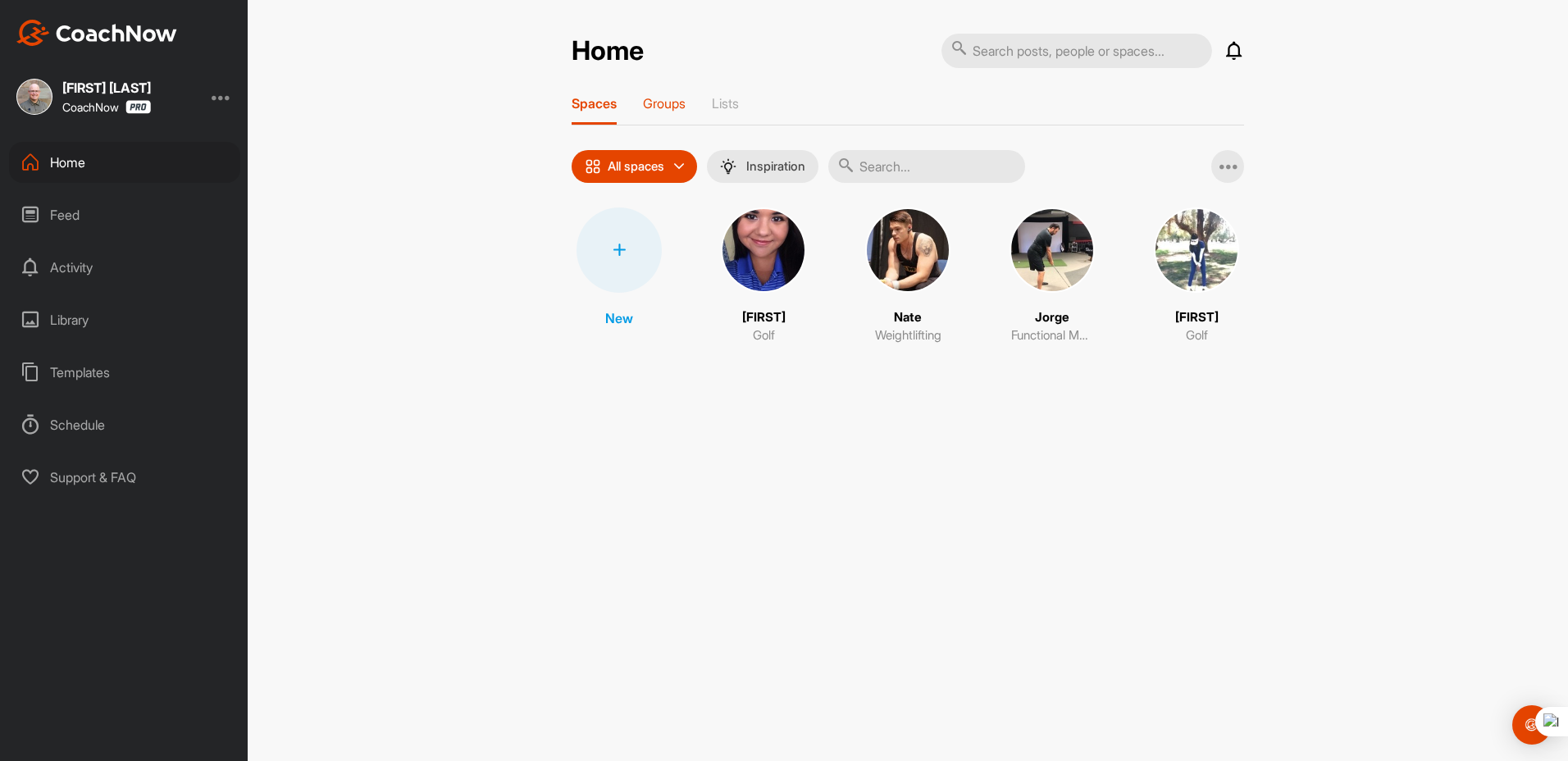 click on "Groups" at bounding box center [664, 103] 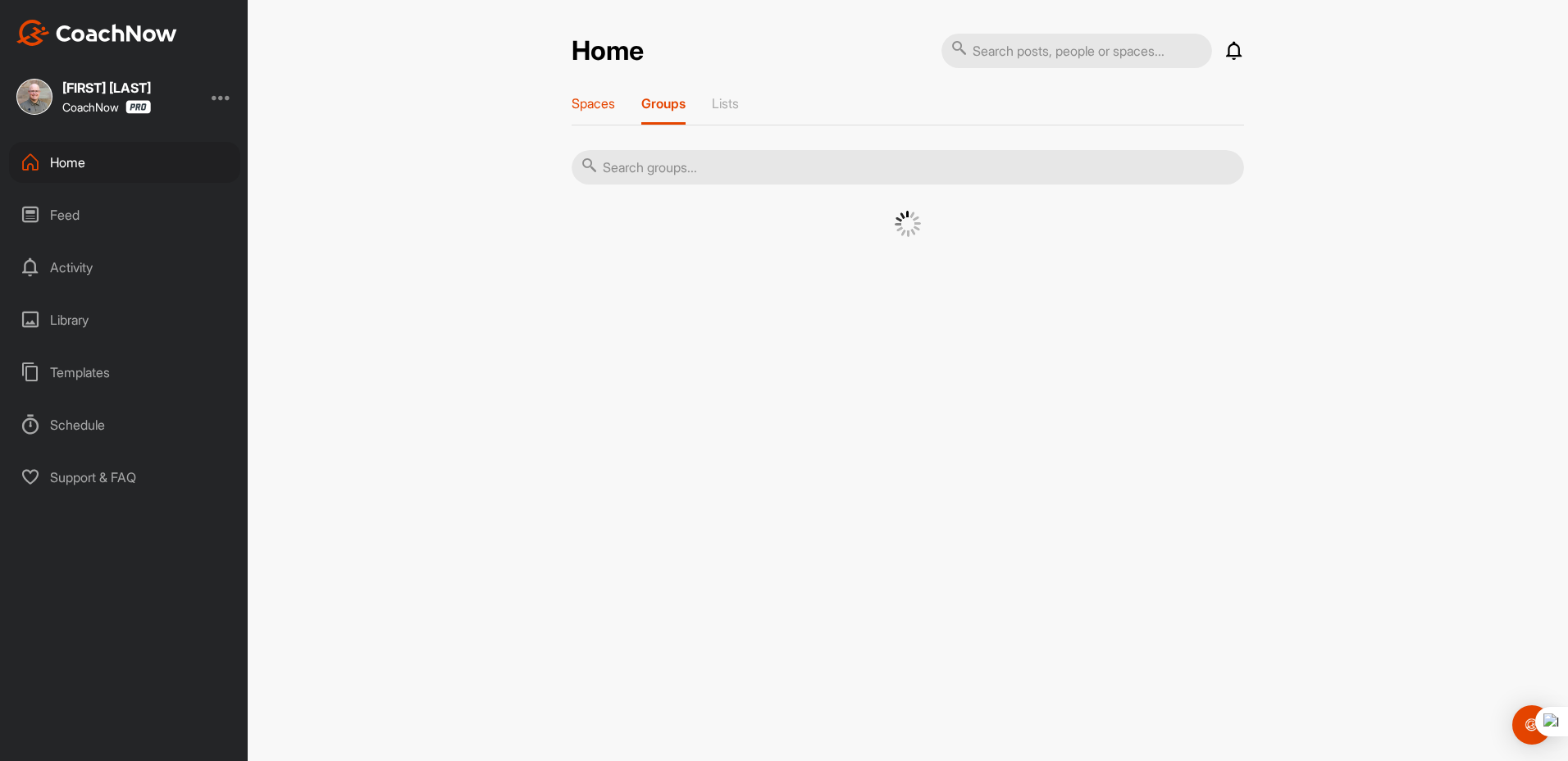 click on "Spaces" at bounding box center (593, 103) 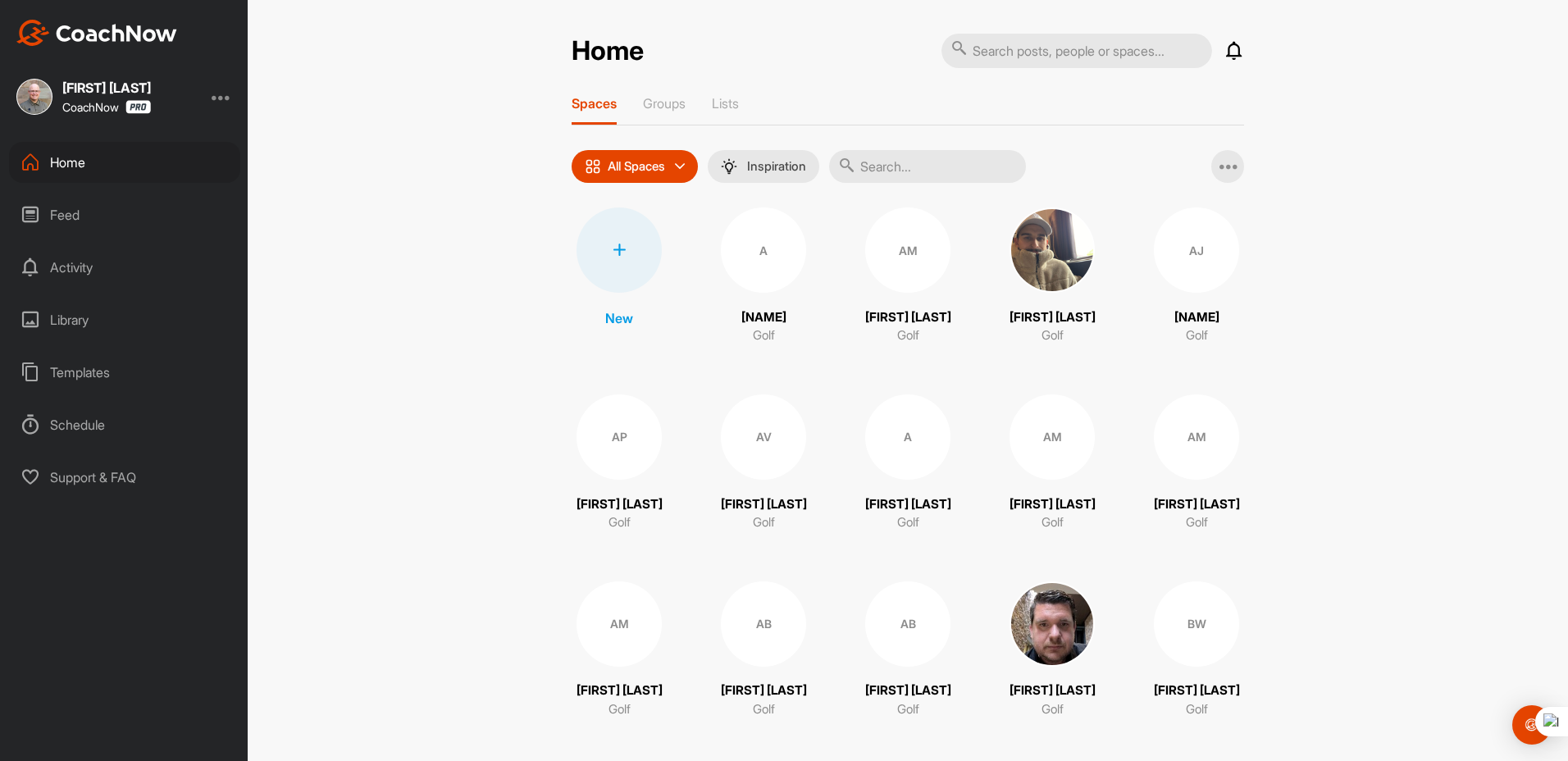 click on "Home" at bounding box center [125, 162] 